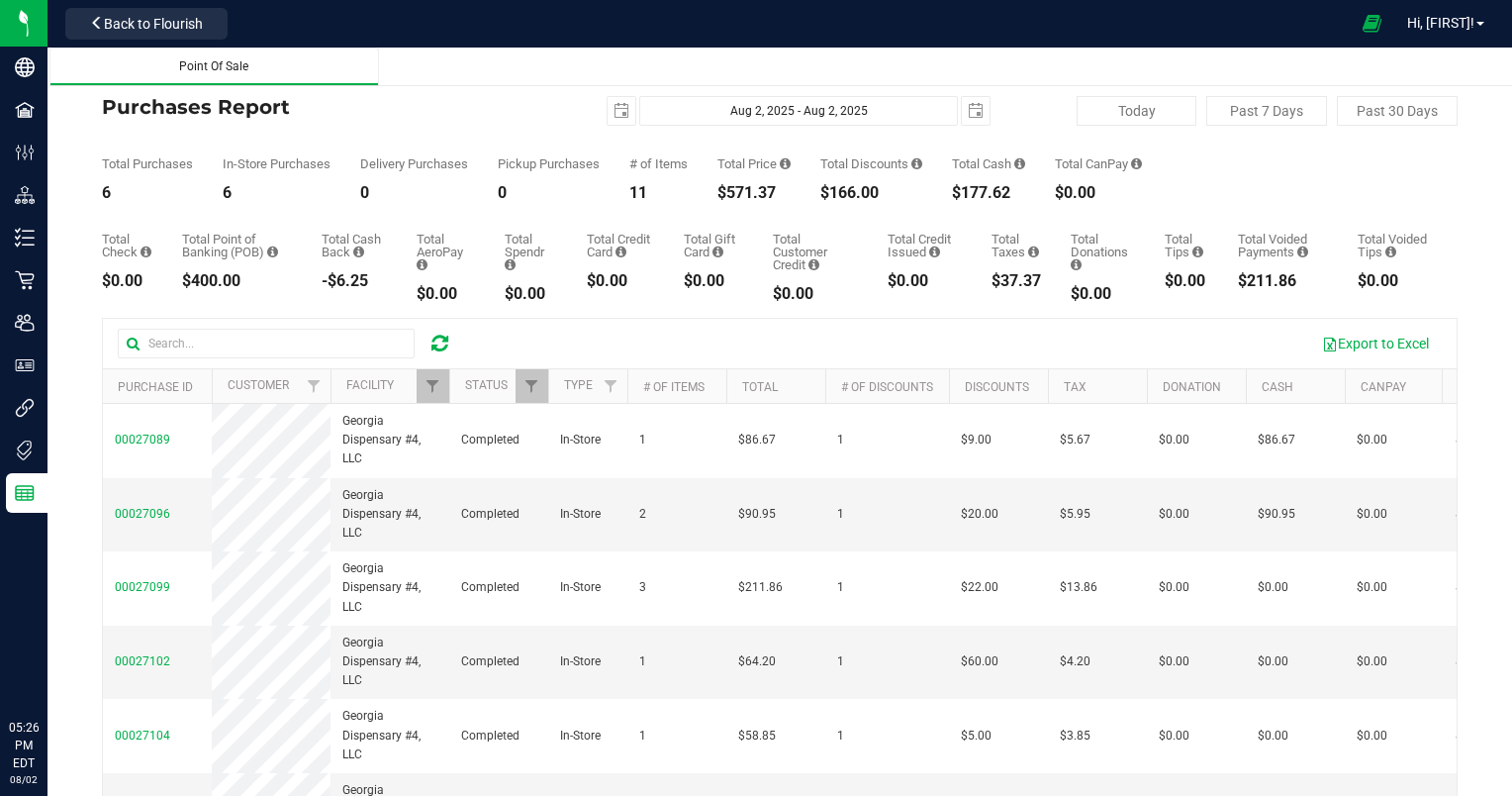 scroll, scrollTop: 0, scrollLeft: 0, axis: both 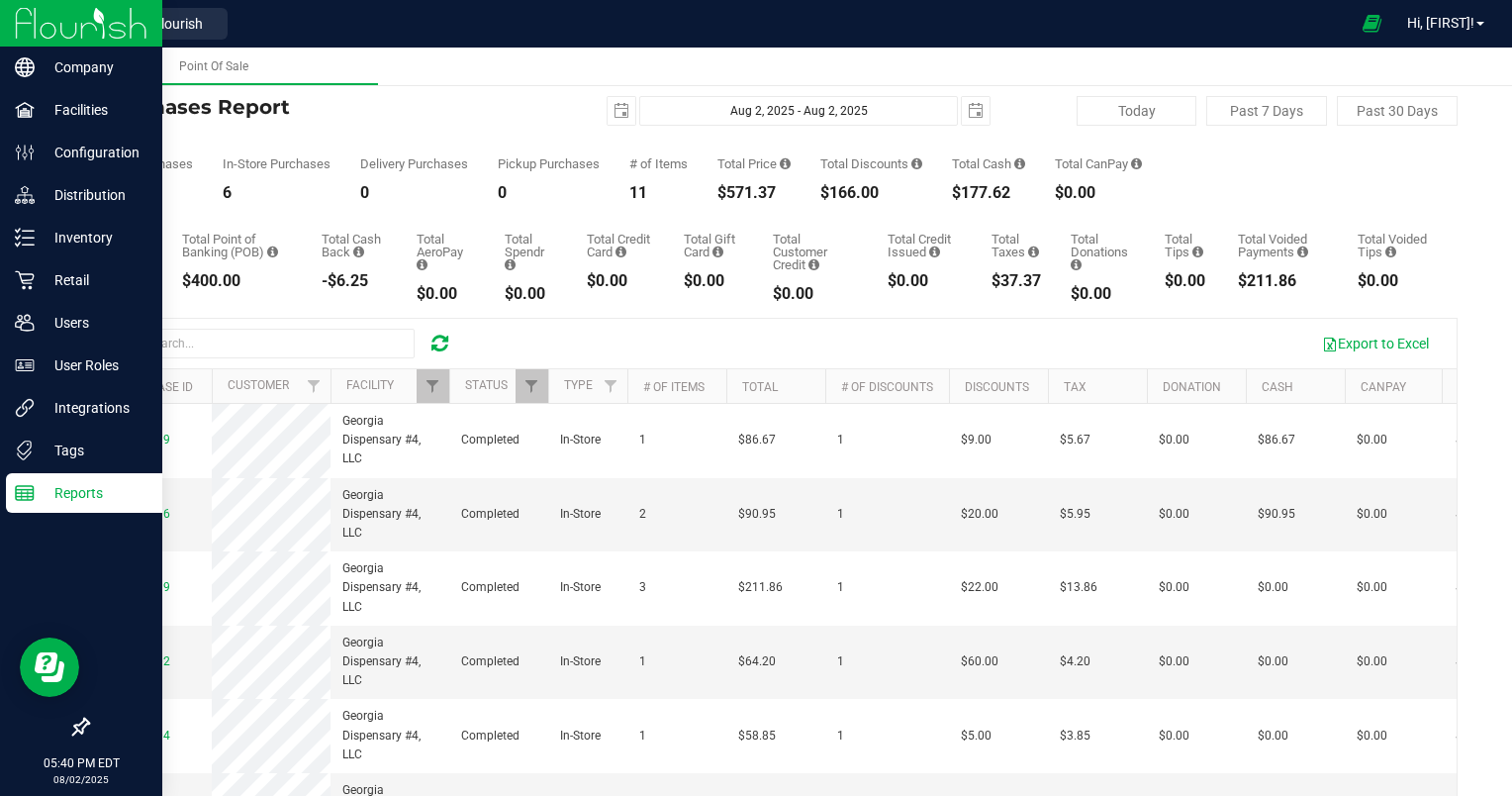 click at bounding box center [81, 23] 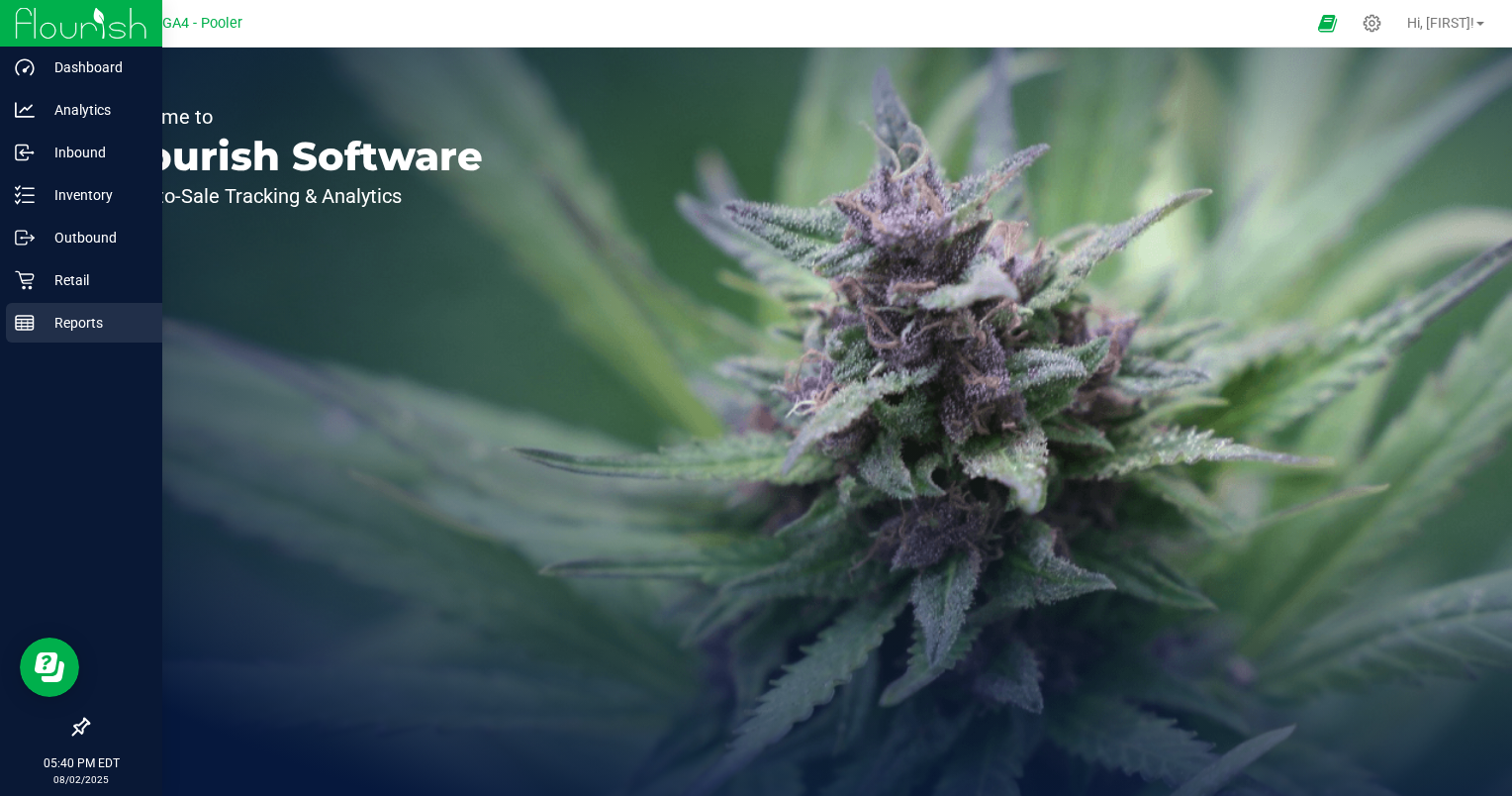 click on "Reports" at bounding box center (94, 323) 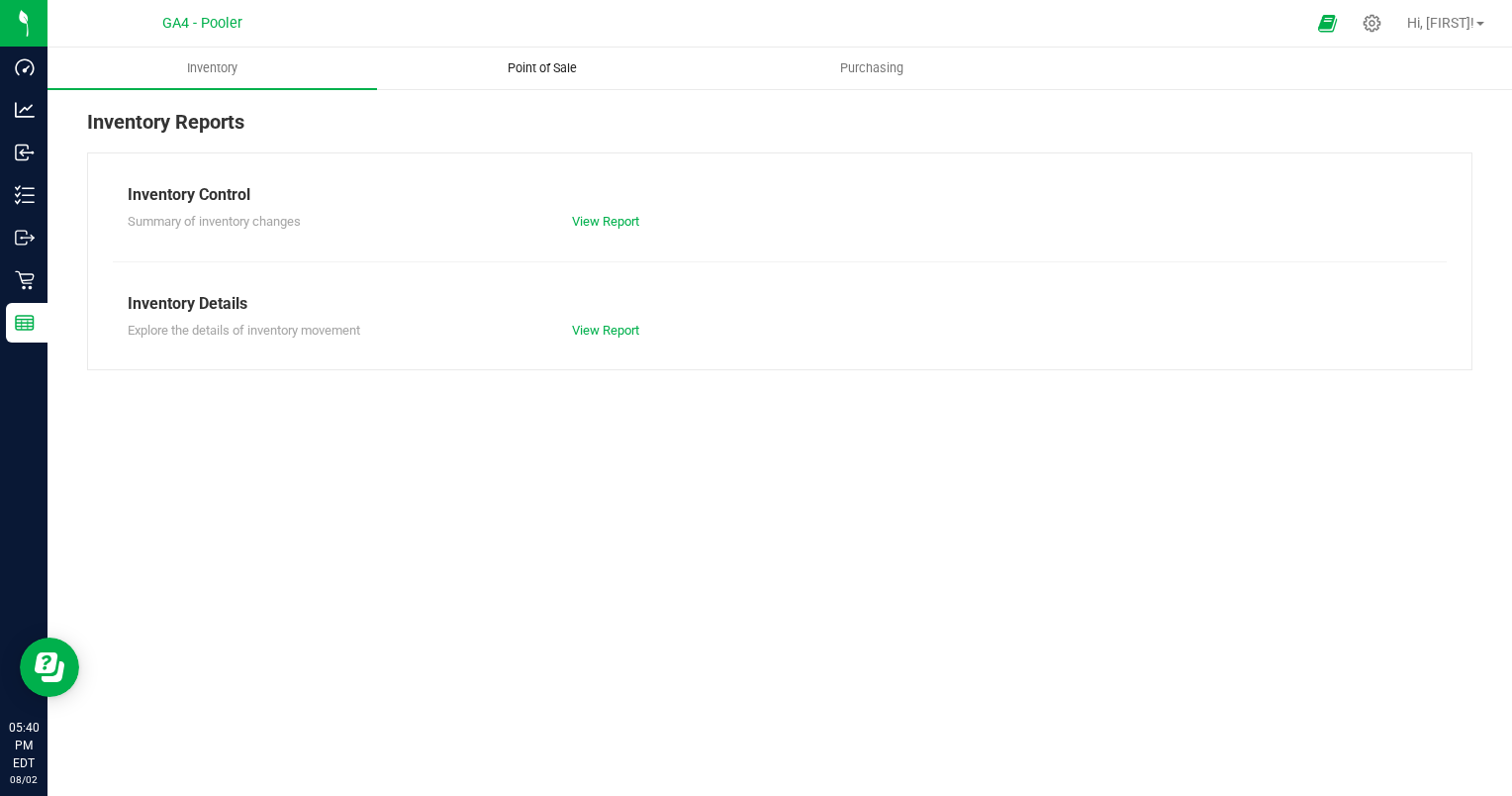 click on "Point of Sale" at bounding box center (542, 68) 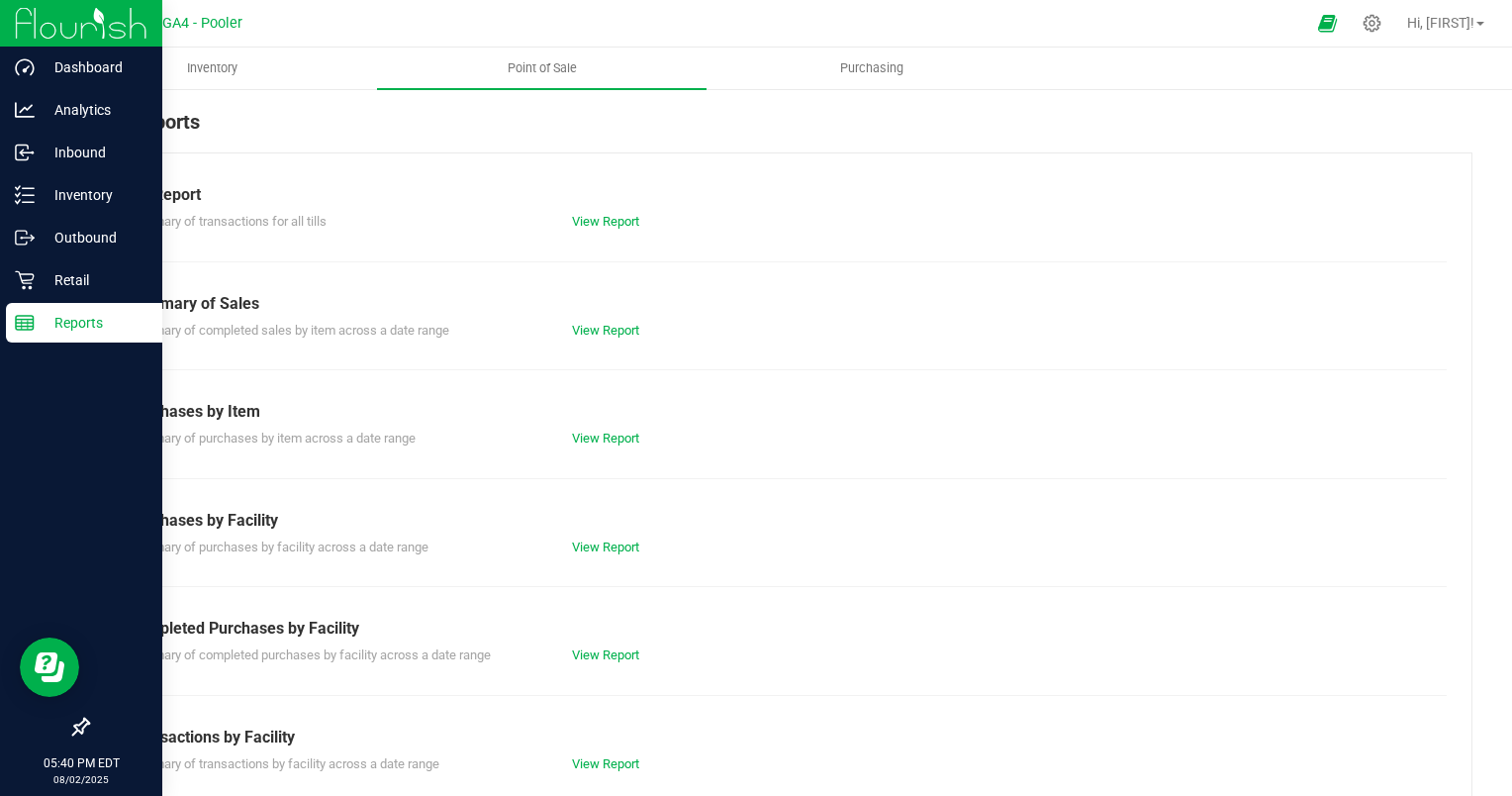 click at bounding box center (81, 23) 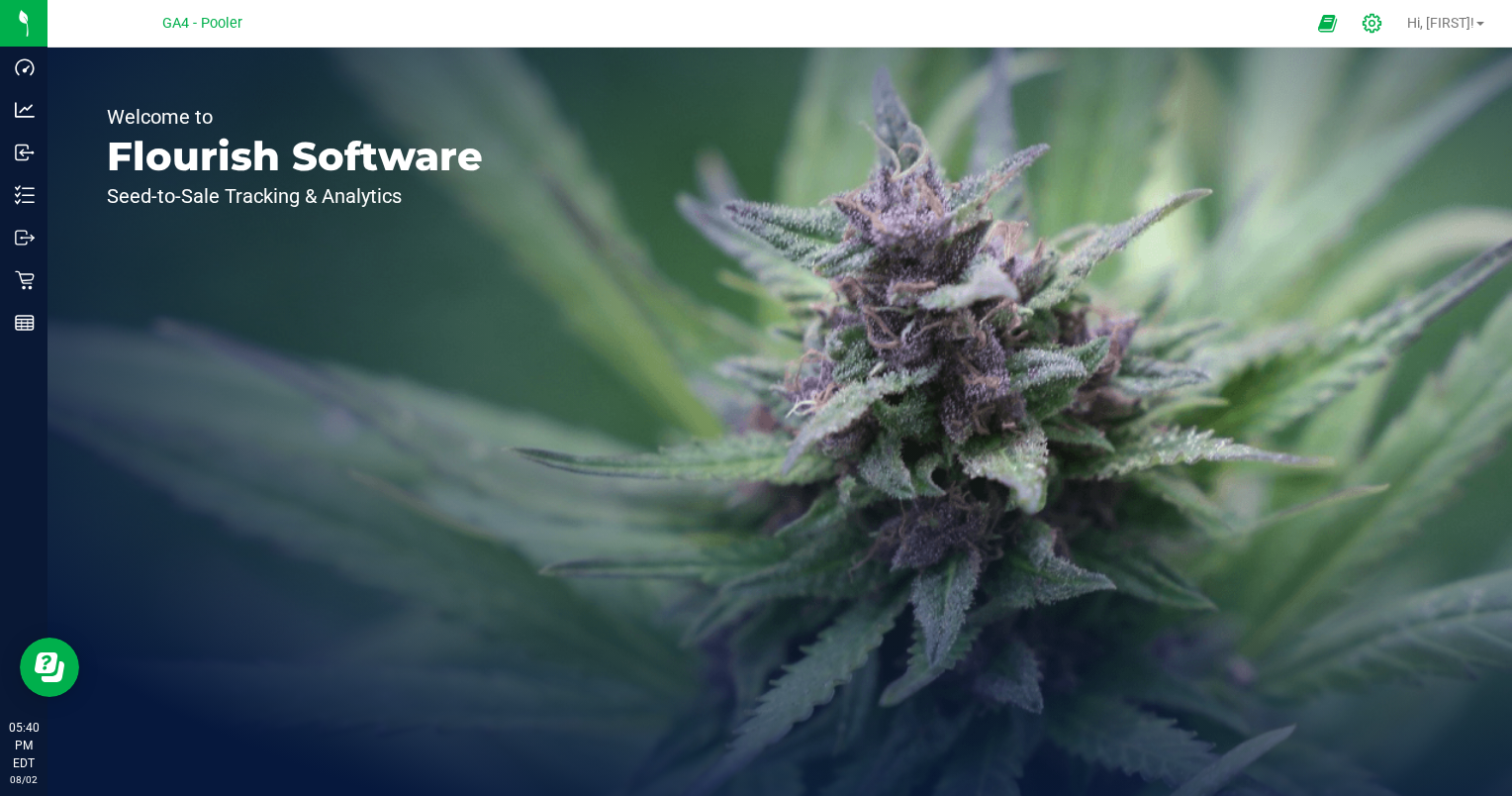 click 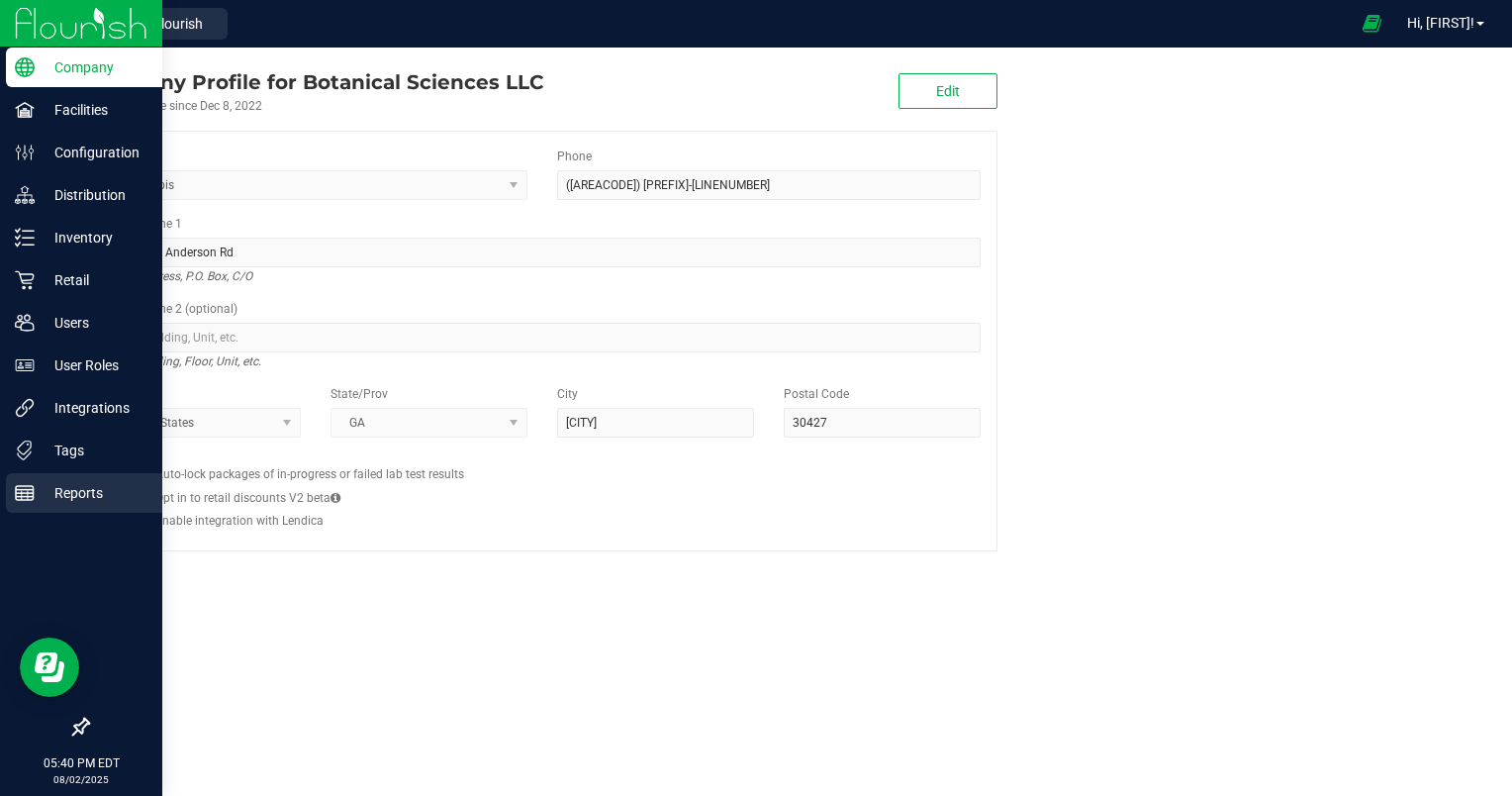 click on "Reports" at bounding box center (94, 493) 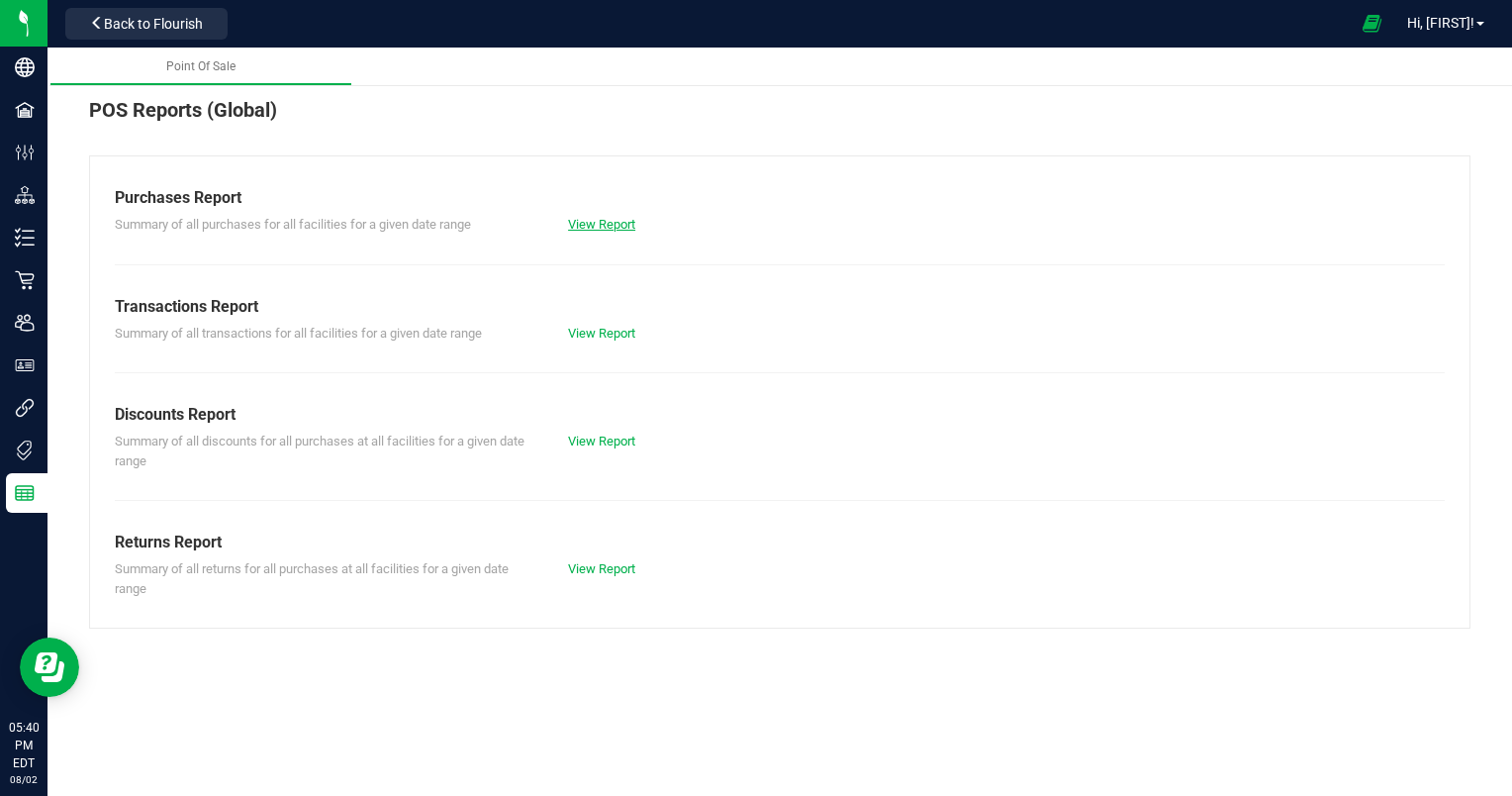 click on "View Report" at bounding box center (602, 224) 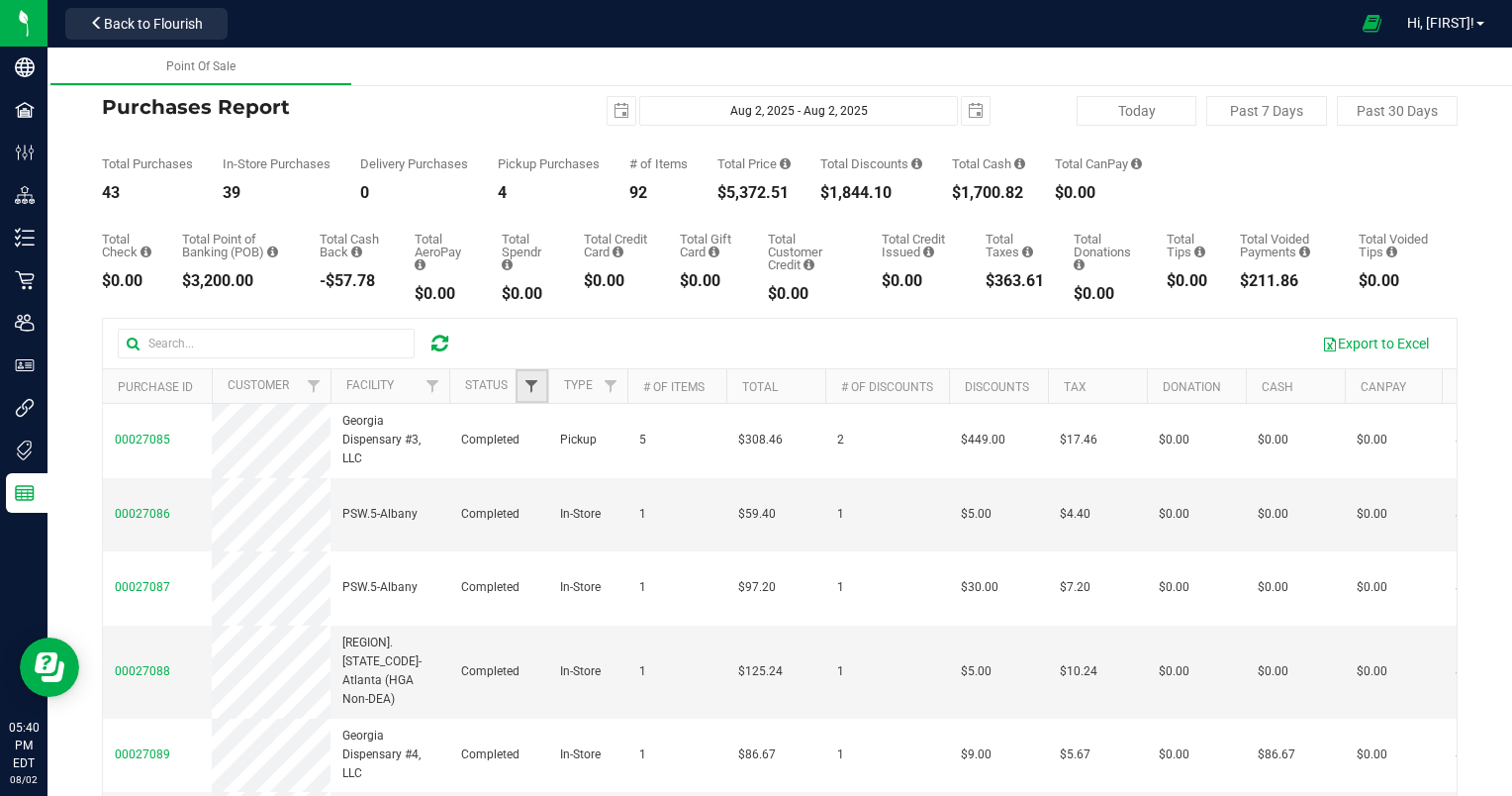click at bounding box center (531, 386) 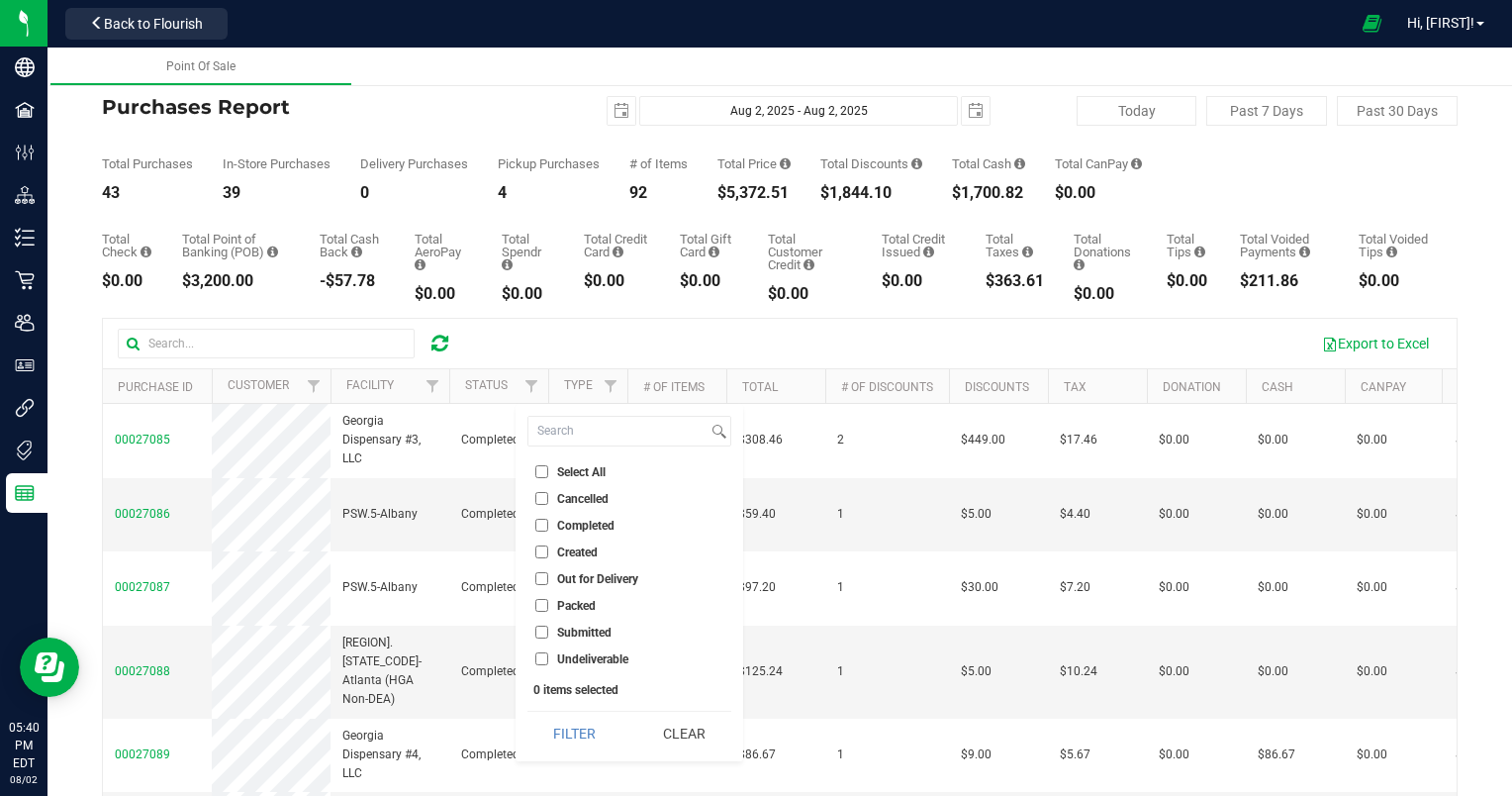 click on "Completed" at bounding box center (541, 525) 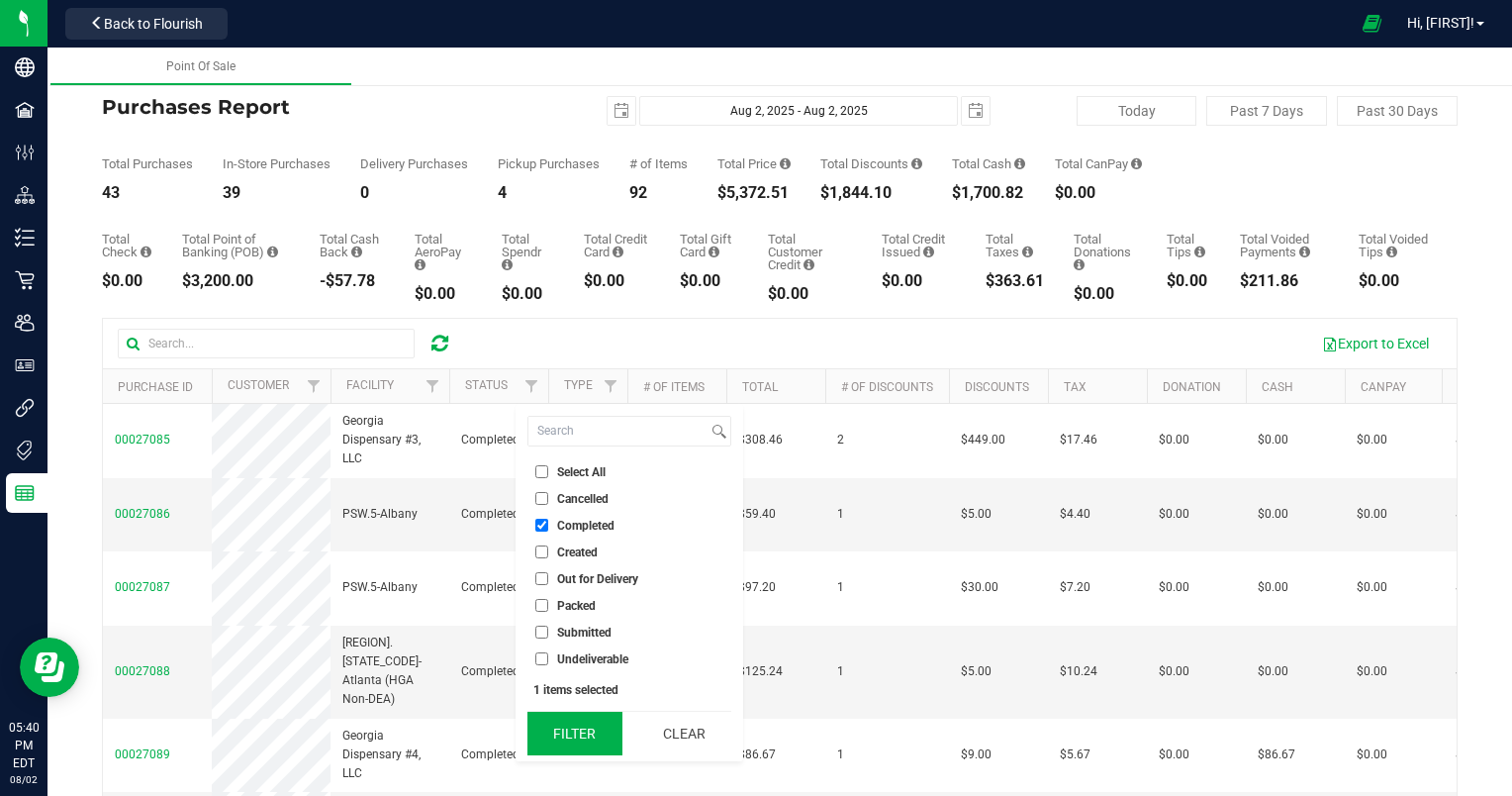 click on "Filter" at bounding box center [575, 734] 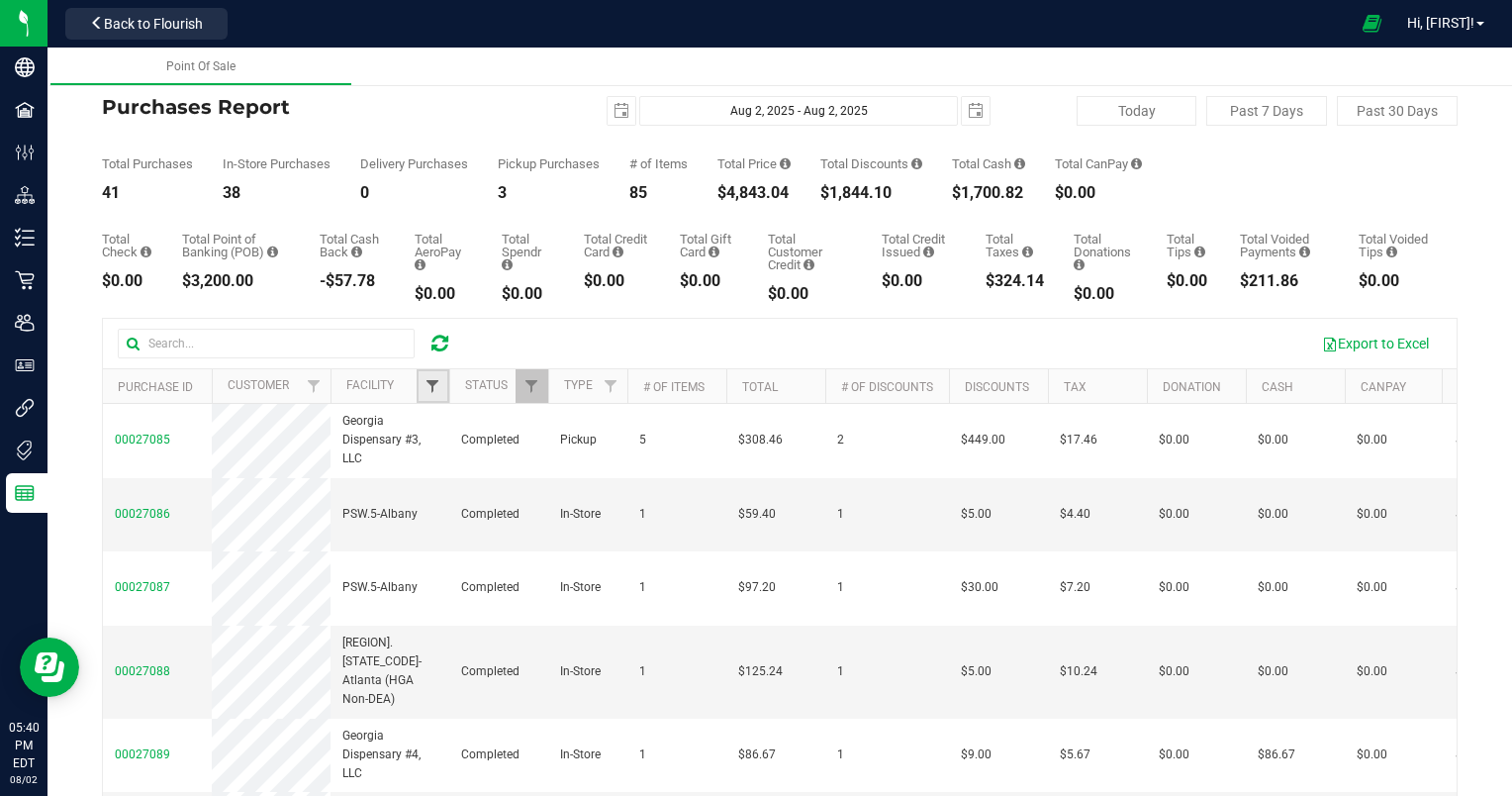 click at bounding box center [432, 386] 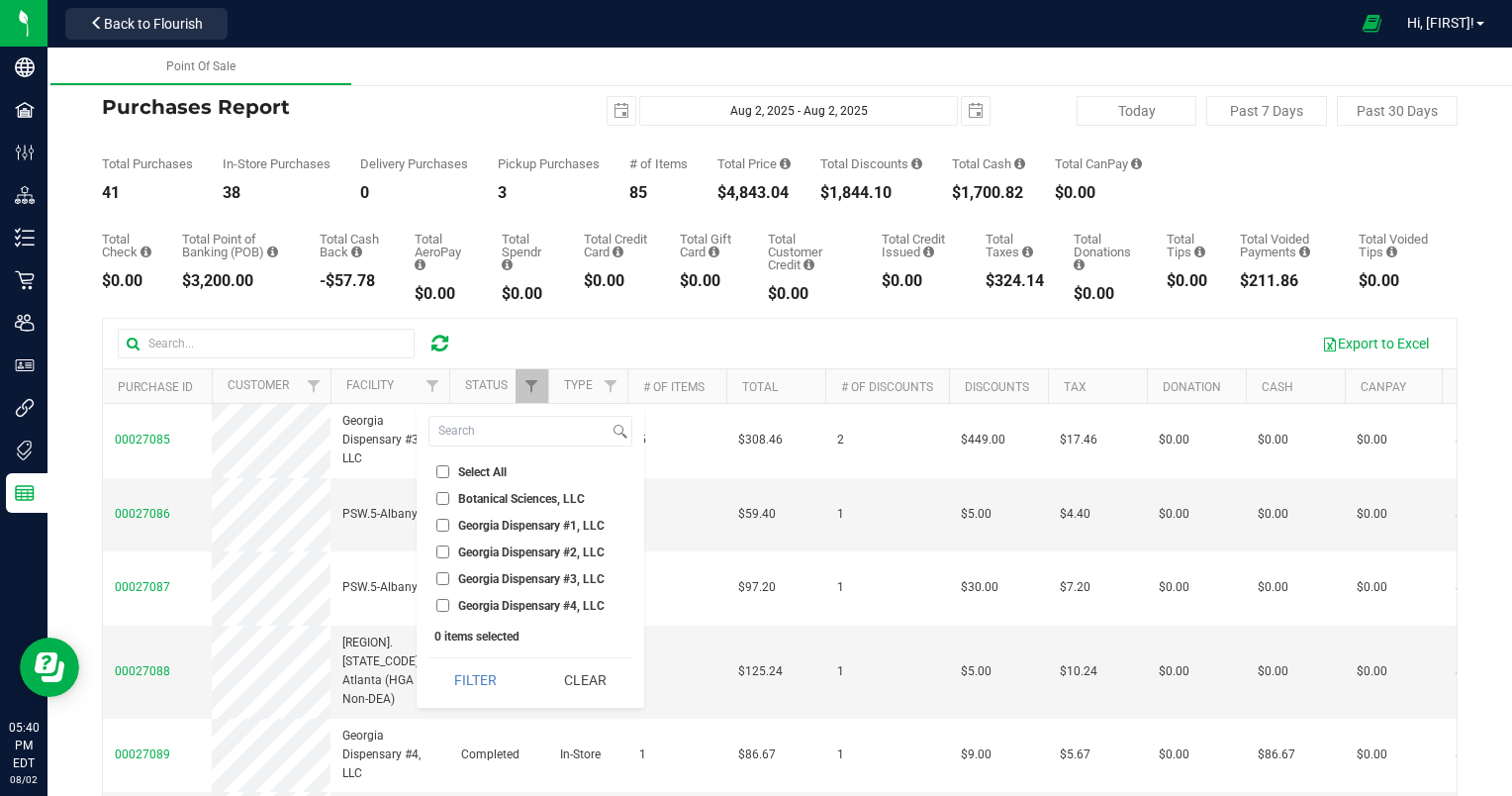 click on "Georgia Dispensary #1, LLC" at bounding box center (442, 525) 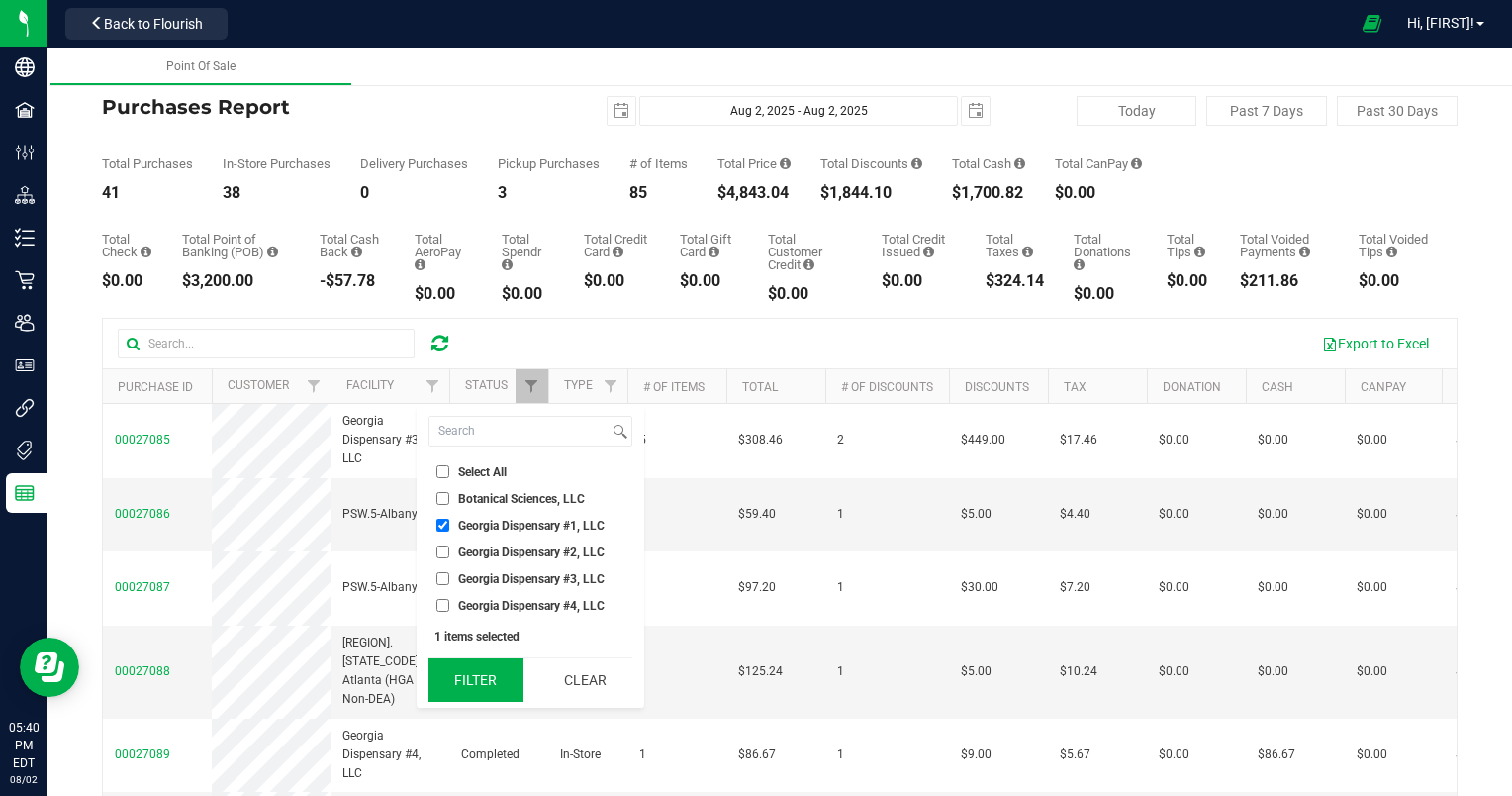 click on "Filter" at bounding box center [476, 680] 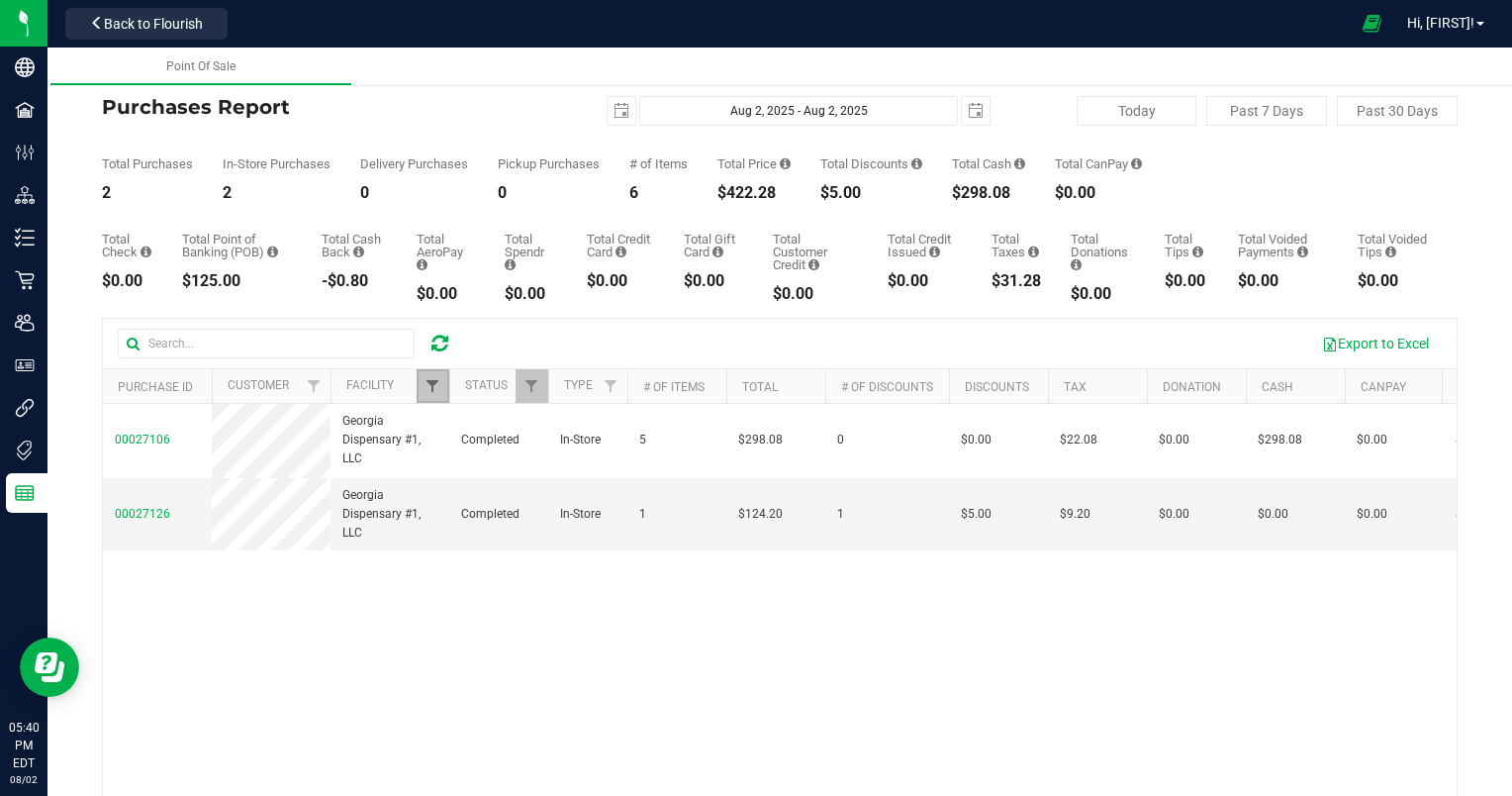 click at bounding box center [432, 386] 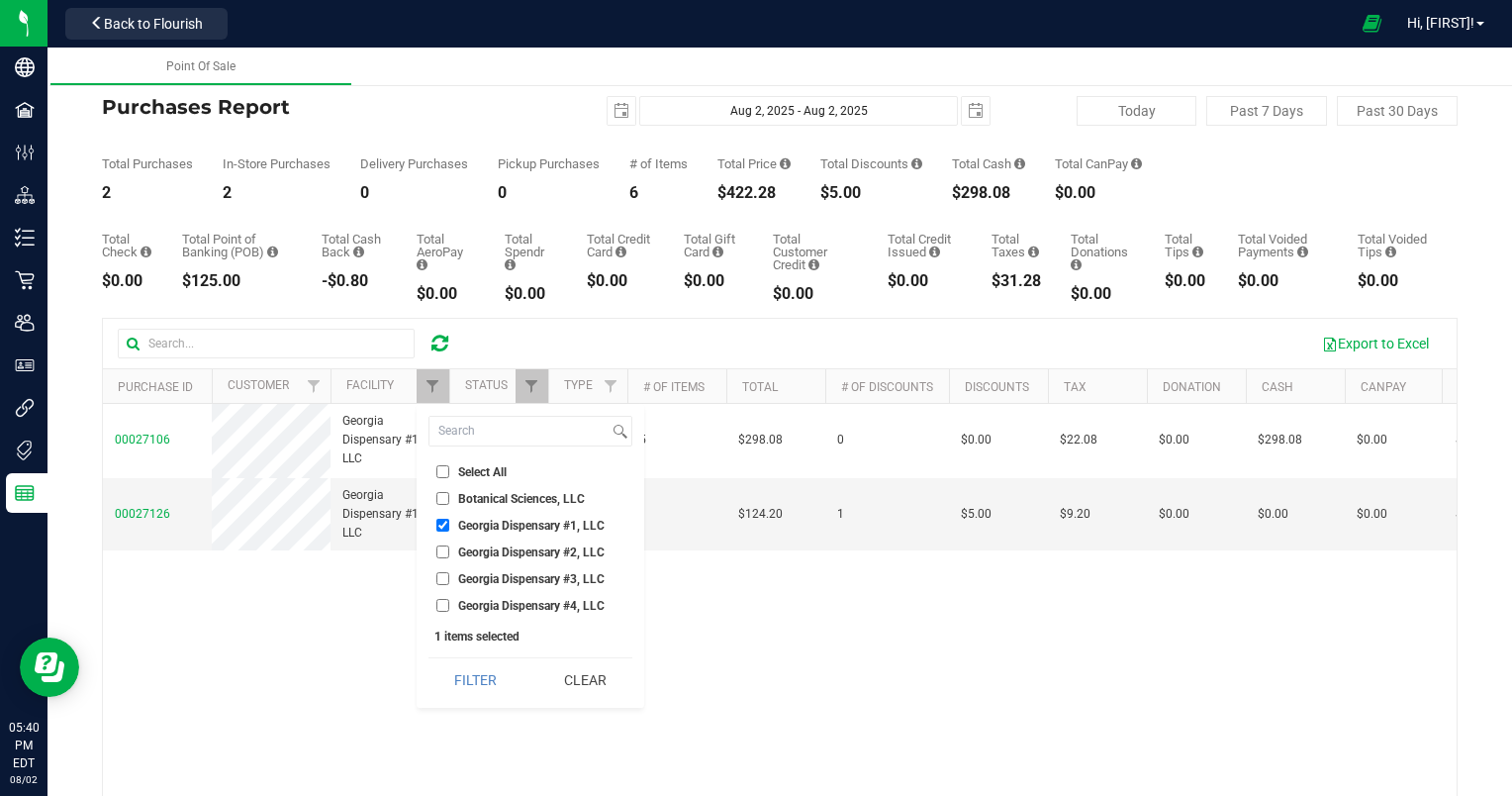 click on "Georgia Dispensary #2, LLC" at bounding box center (442, 551) 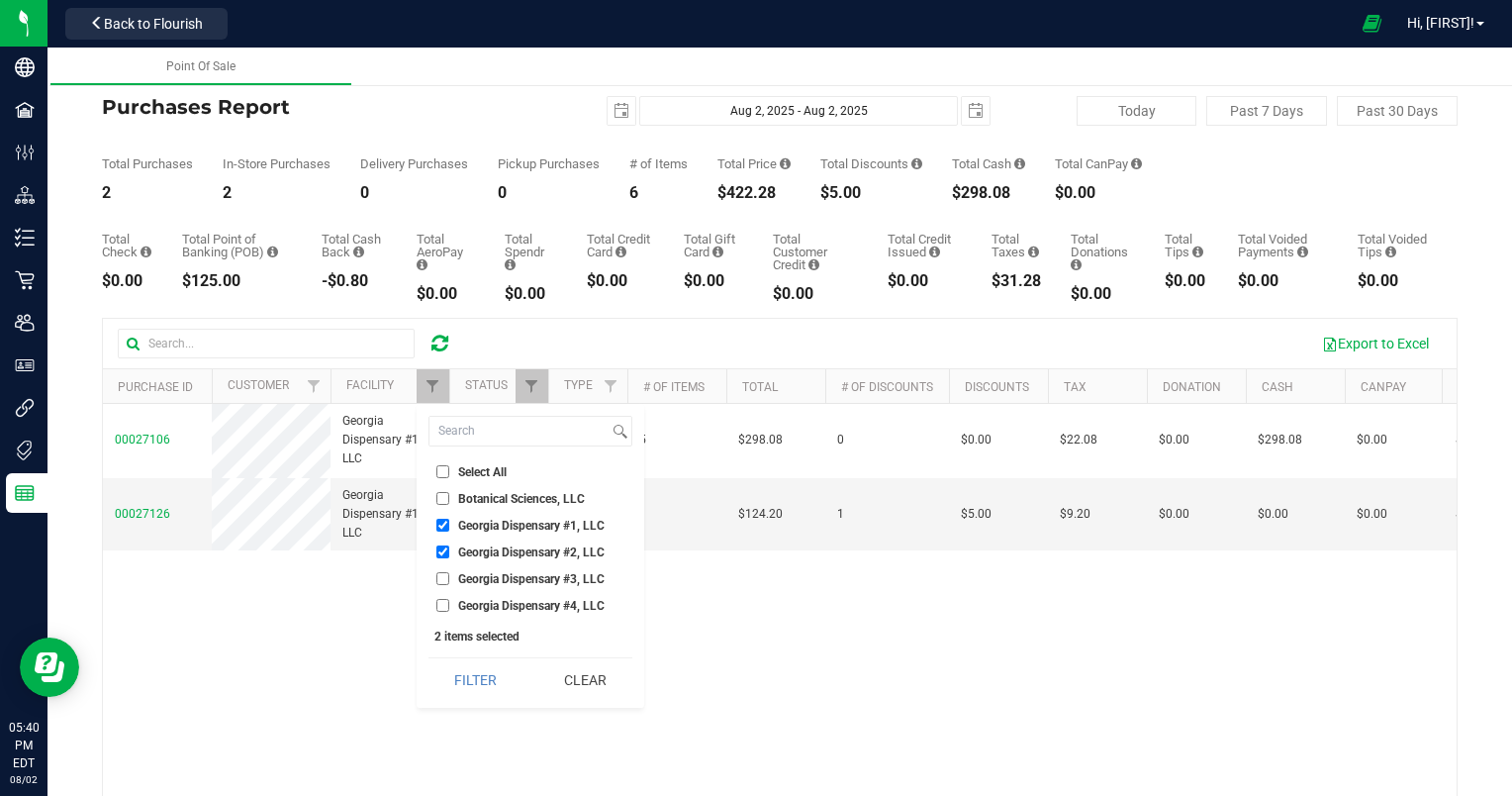 click on "Georgia Dispensary #1, LLC" at bounding box center [442, 525] 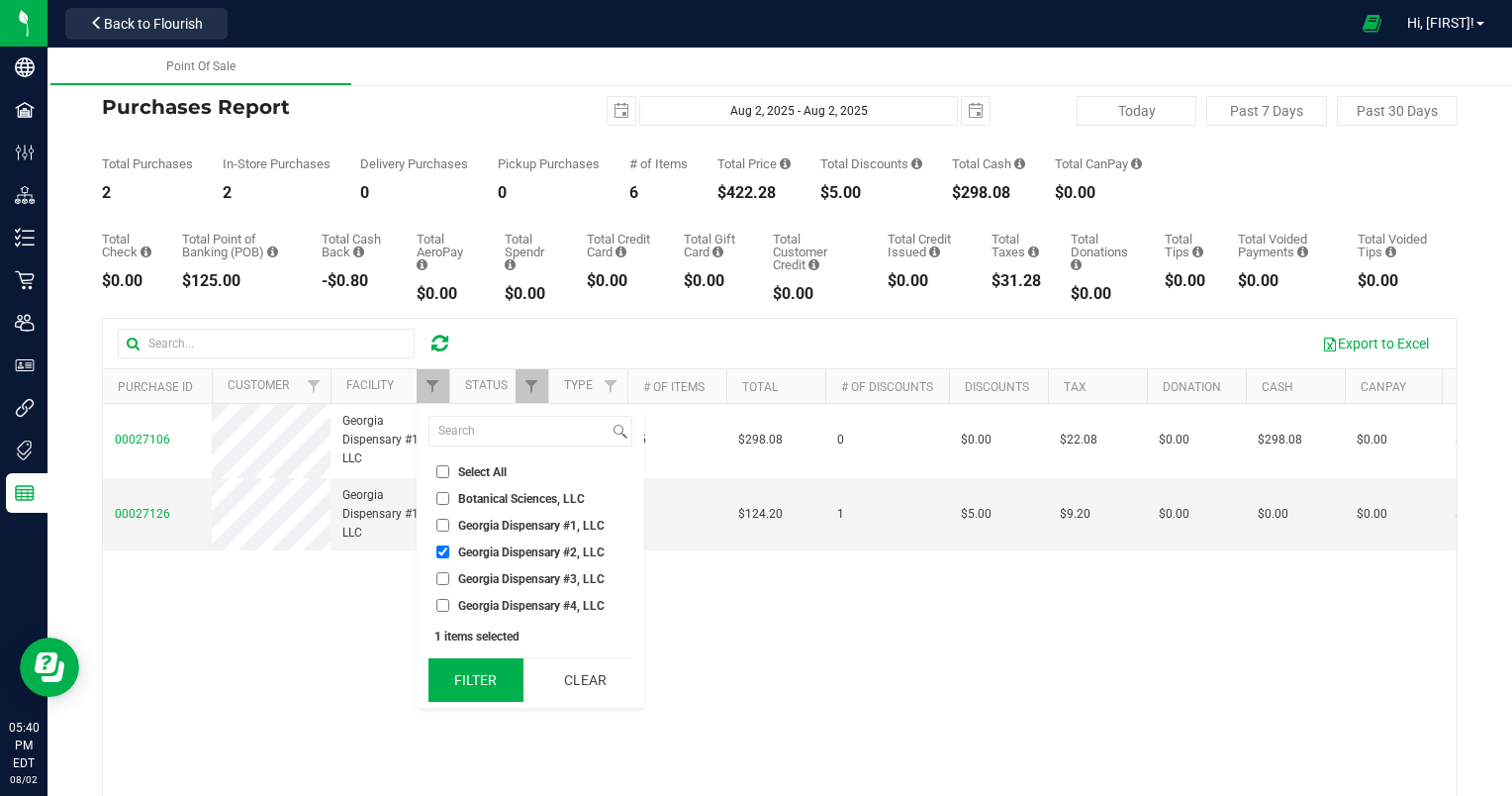 click on "Filter" at bounding box center [476, 680] 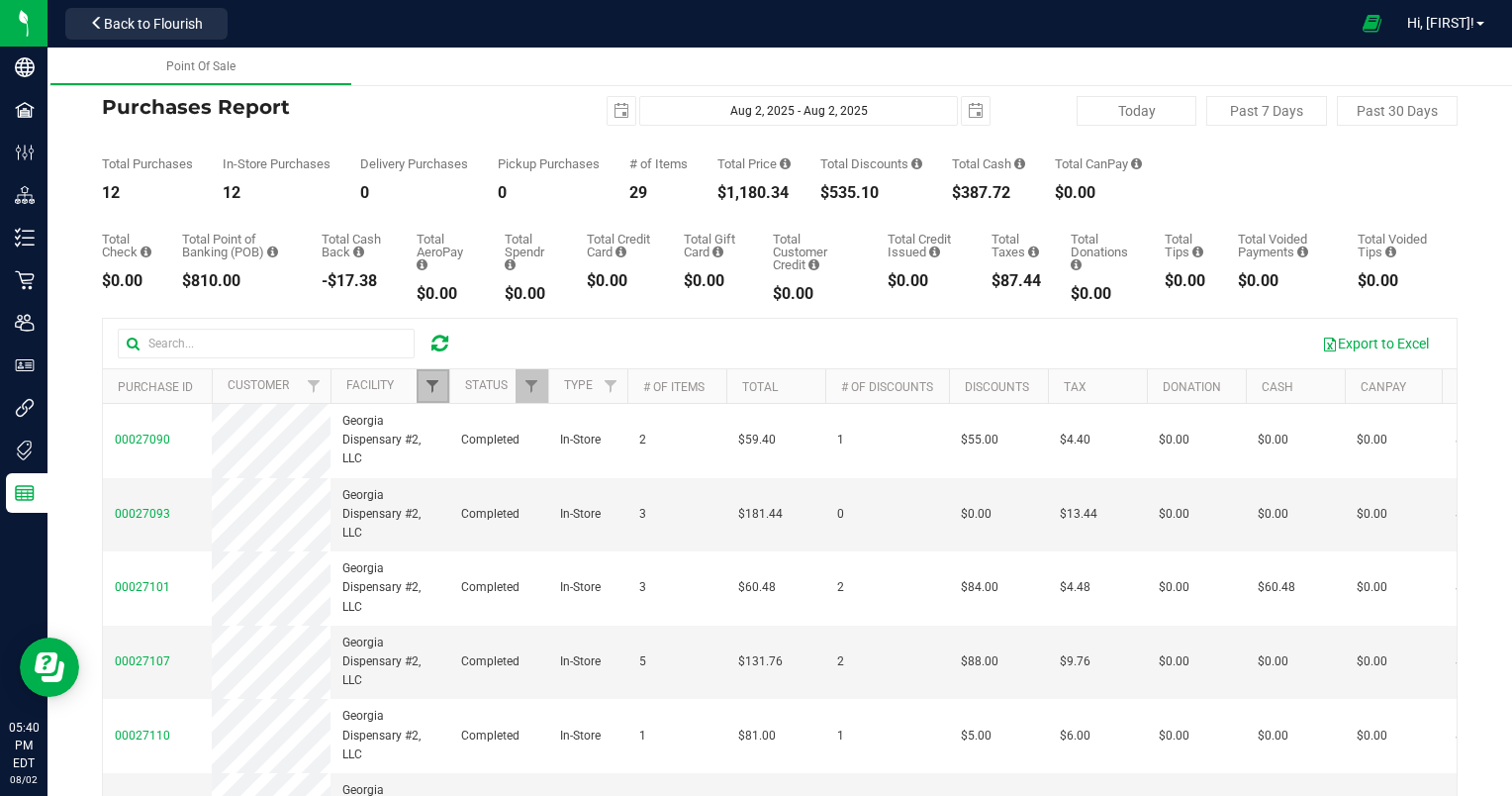 click at bounding box center (432, 386) 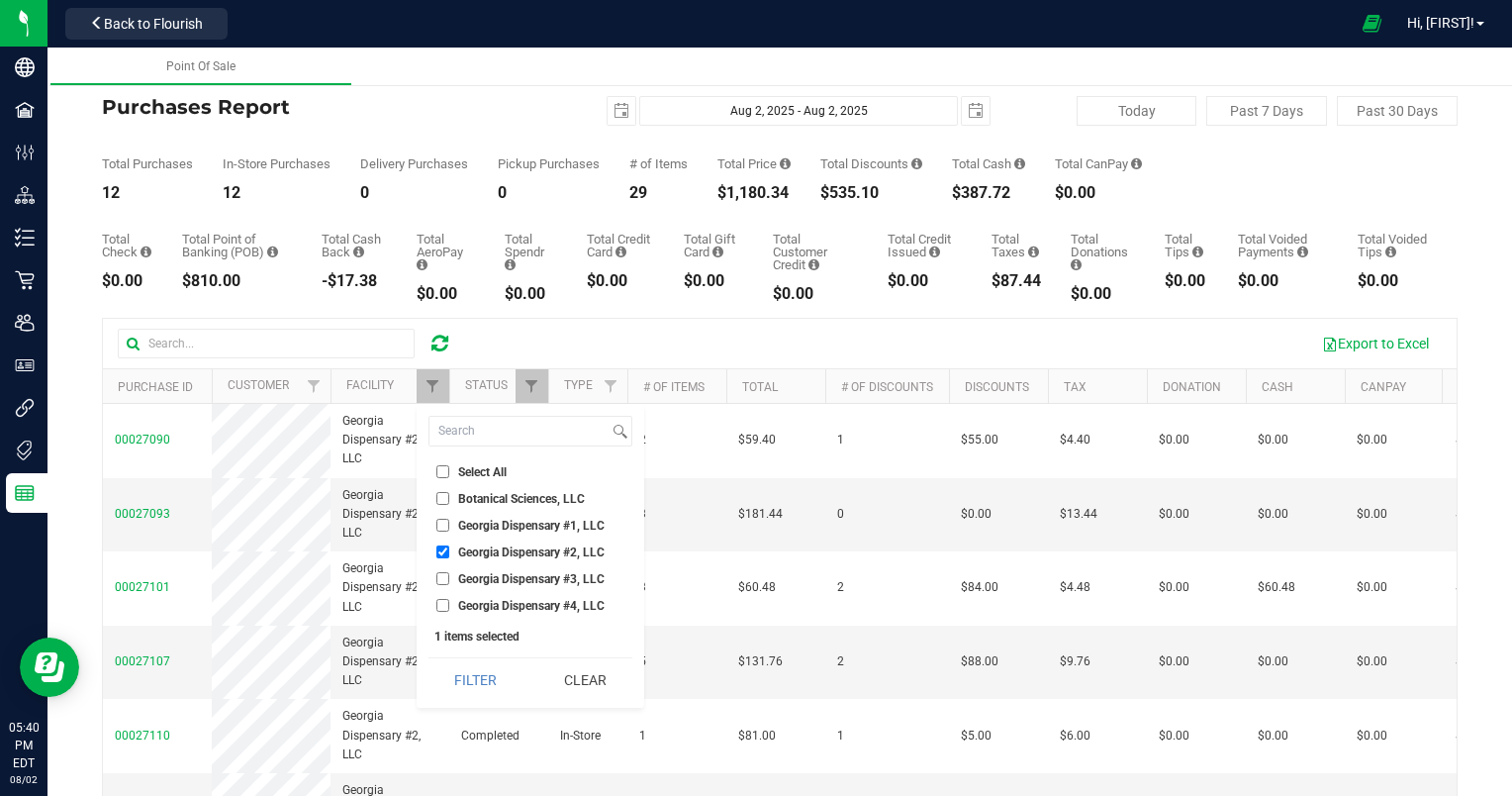 click on "Georgia Dispensary #3, LLC" at bounding box center (442, 578) 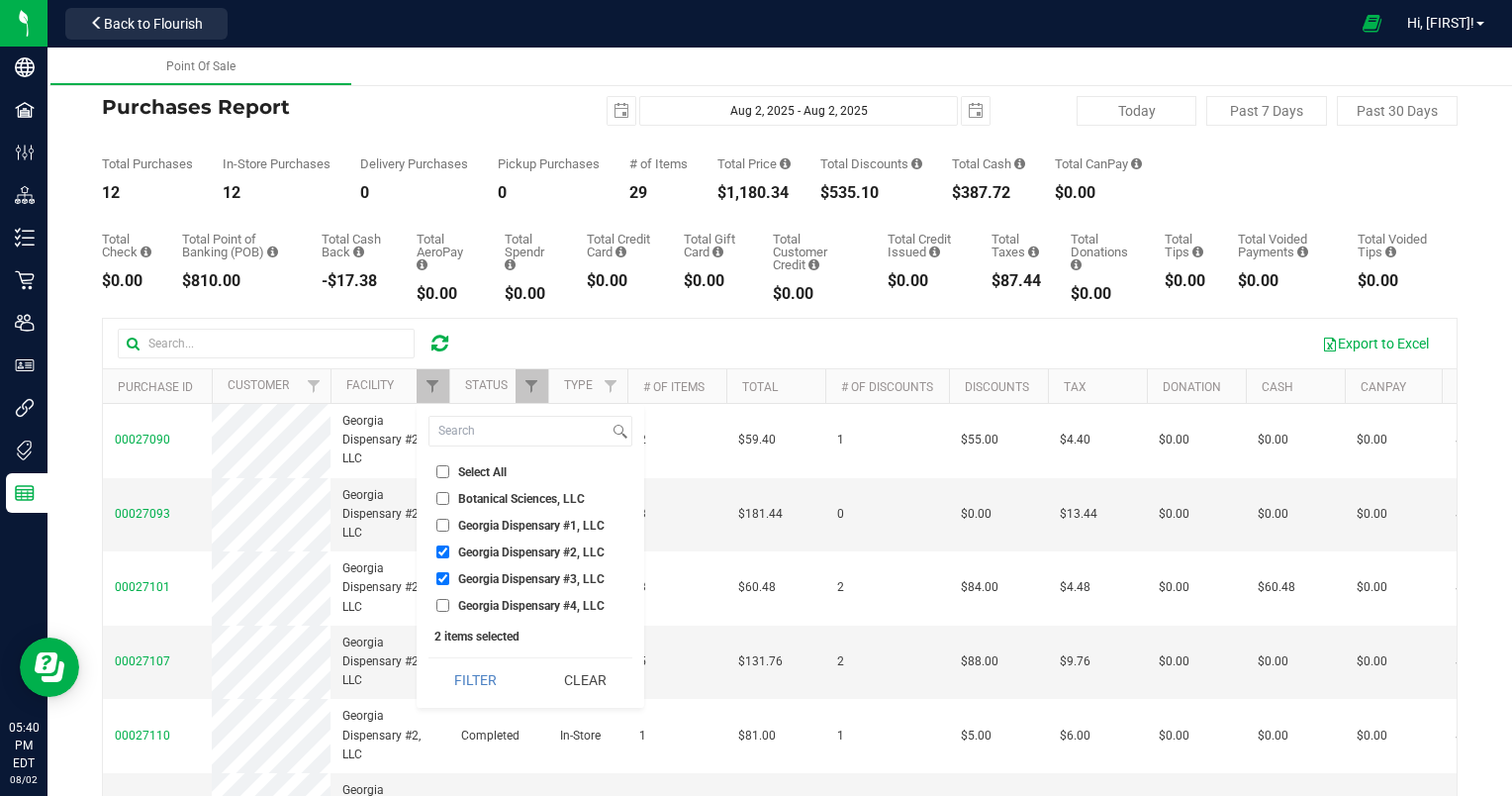 click on "Georgia Dispensary #2, LLC" at bounding box center [442, 551] 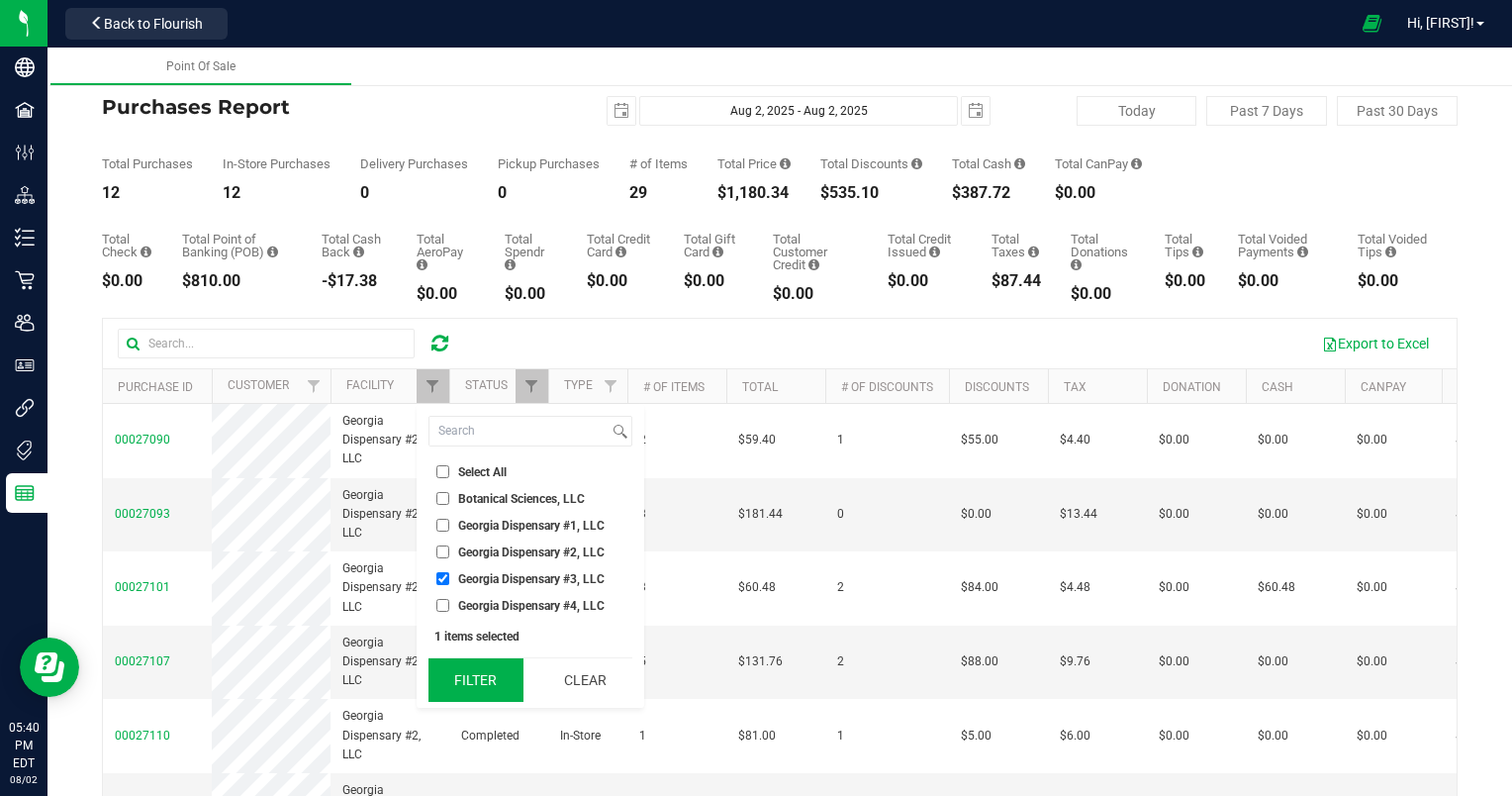 click on "Filter" at bounding box center [476, 680] 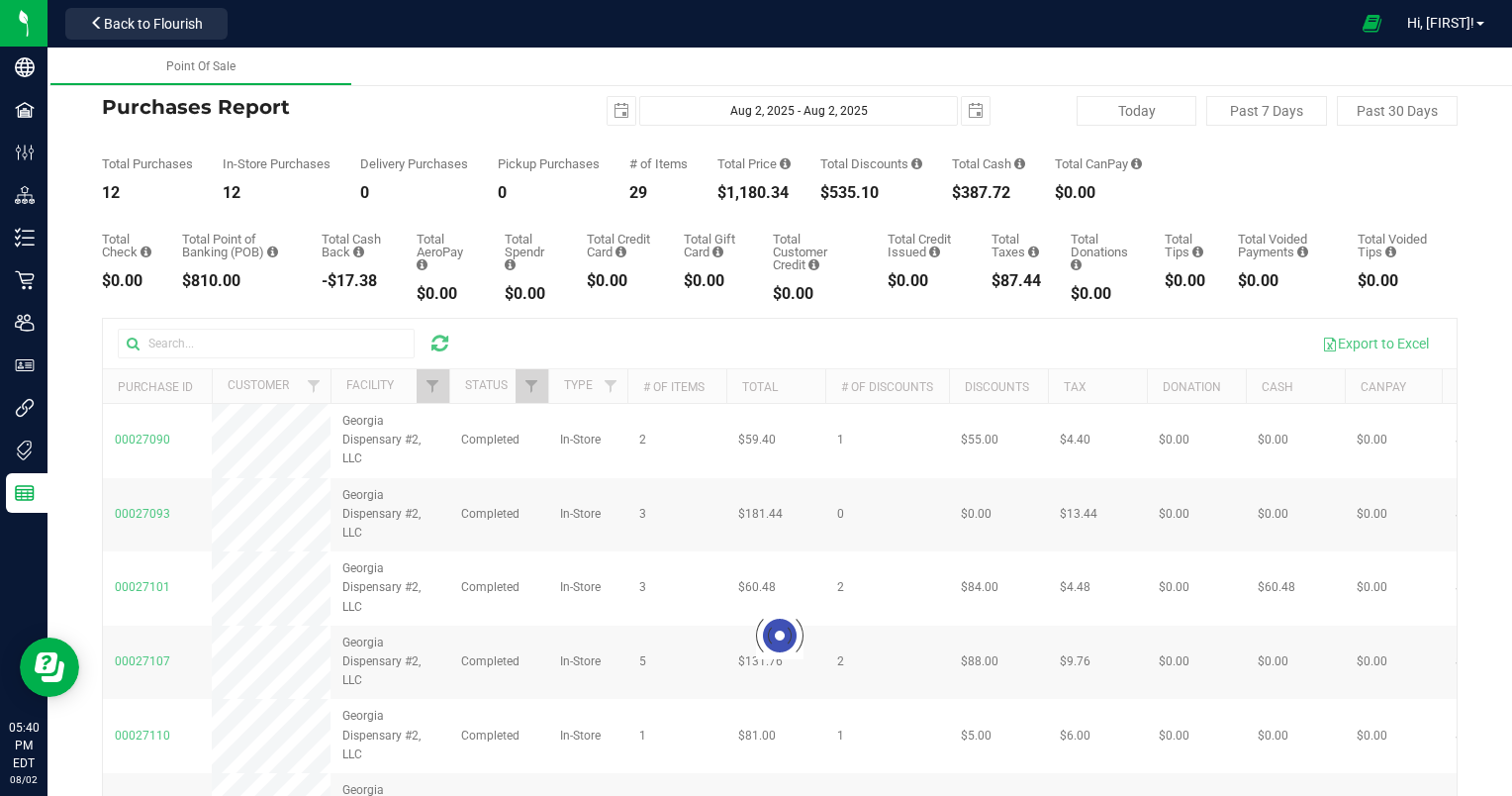 checkbox on "true" 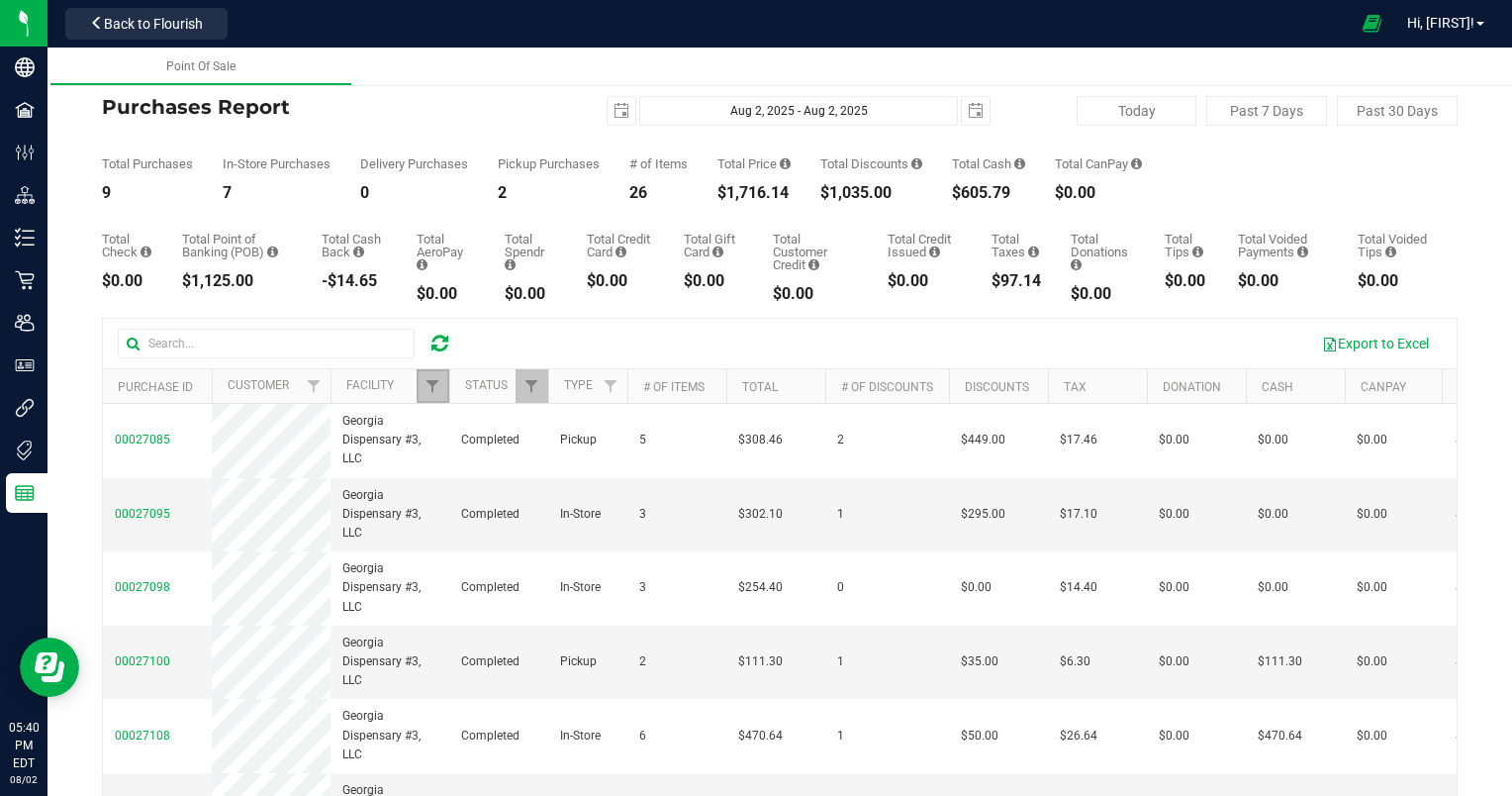 click at bounding box center (432, 386) 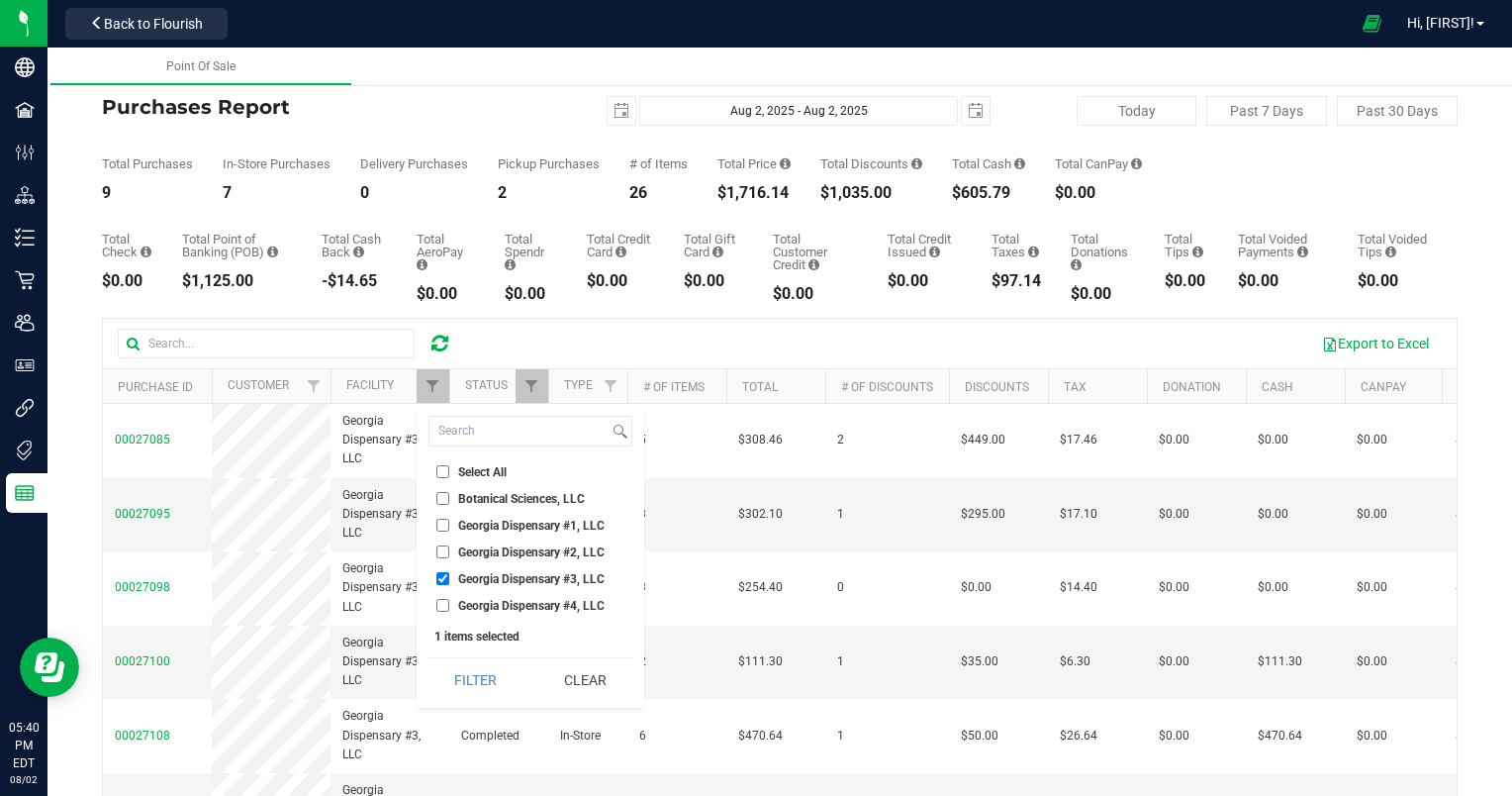 click on "Georgia Dispensary #4, LLC" at bounding box center (442, 605) 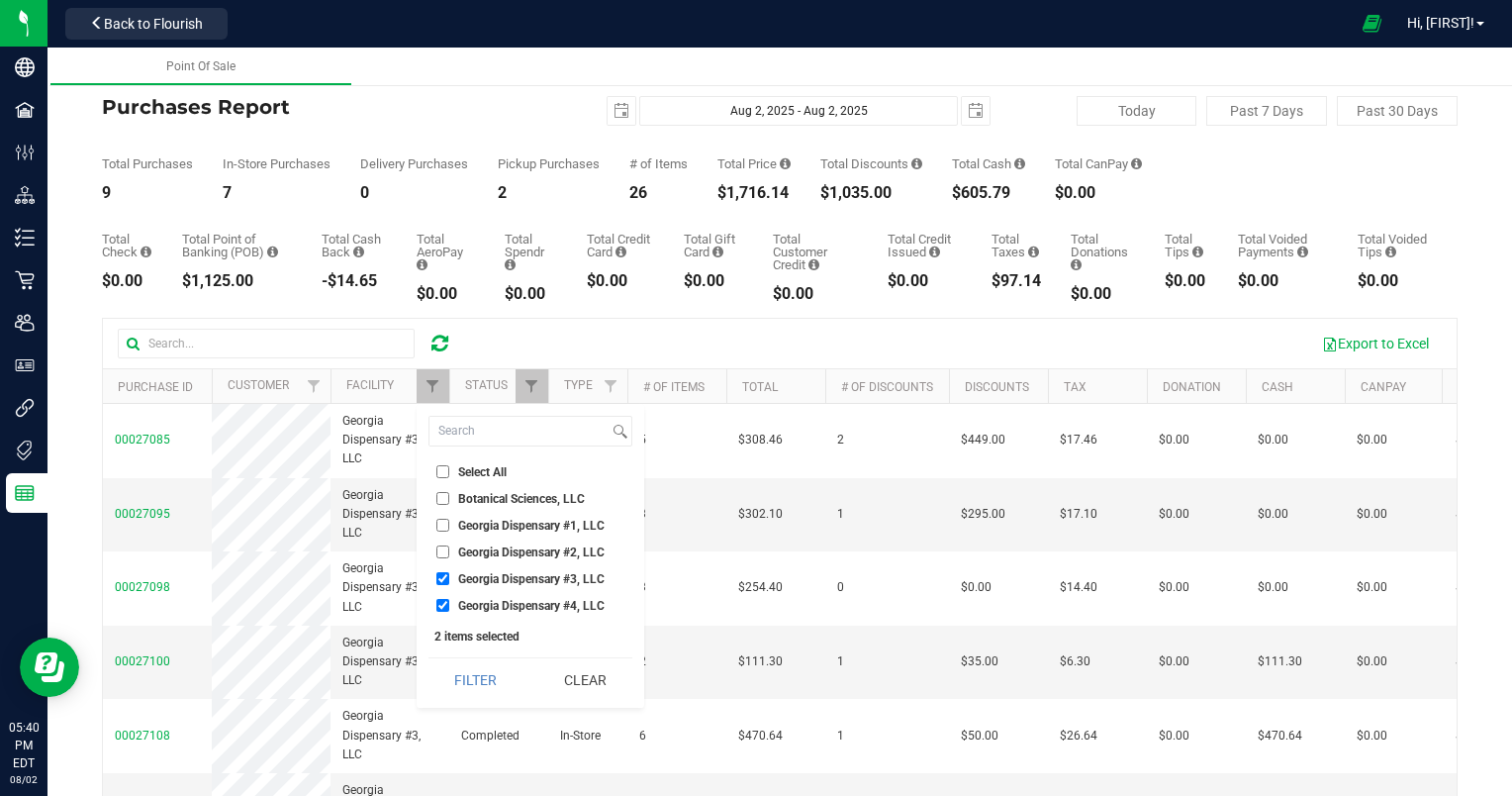 click on "Georgia Dispensary #3, LLC" at bounding box center [442, 578] 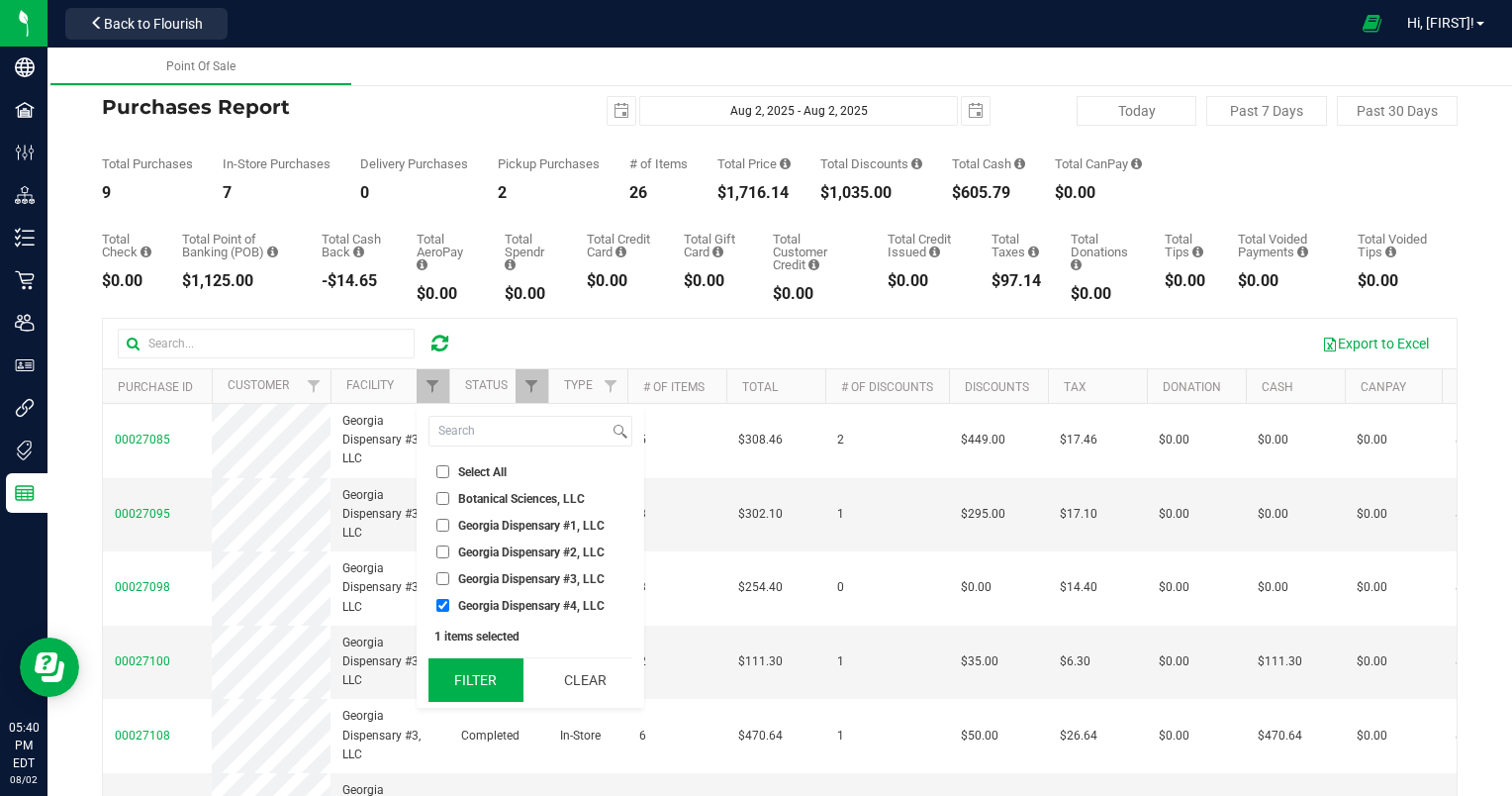 click on "Filter" at bounding box center [476, 680] 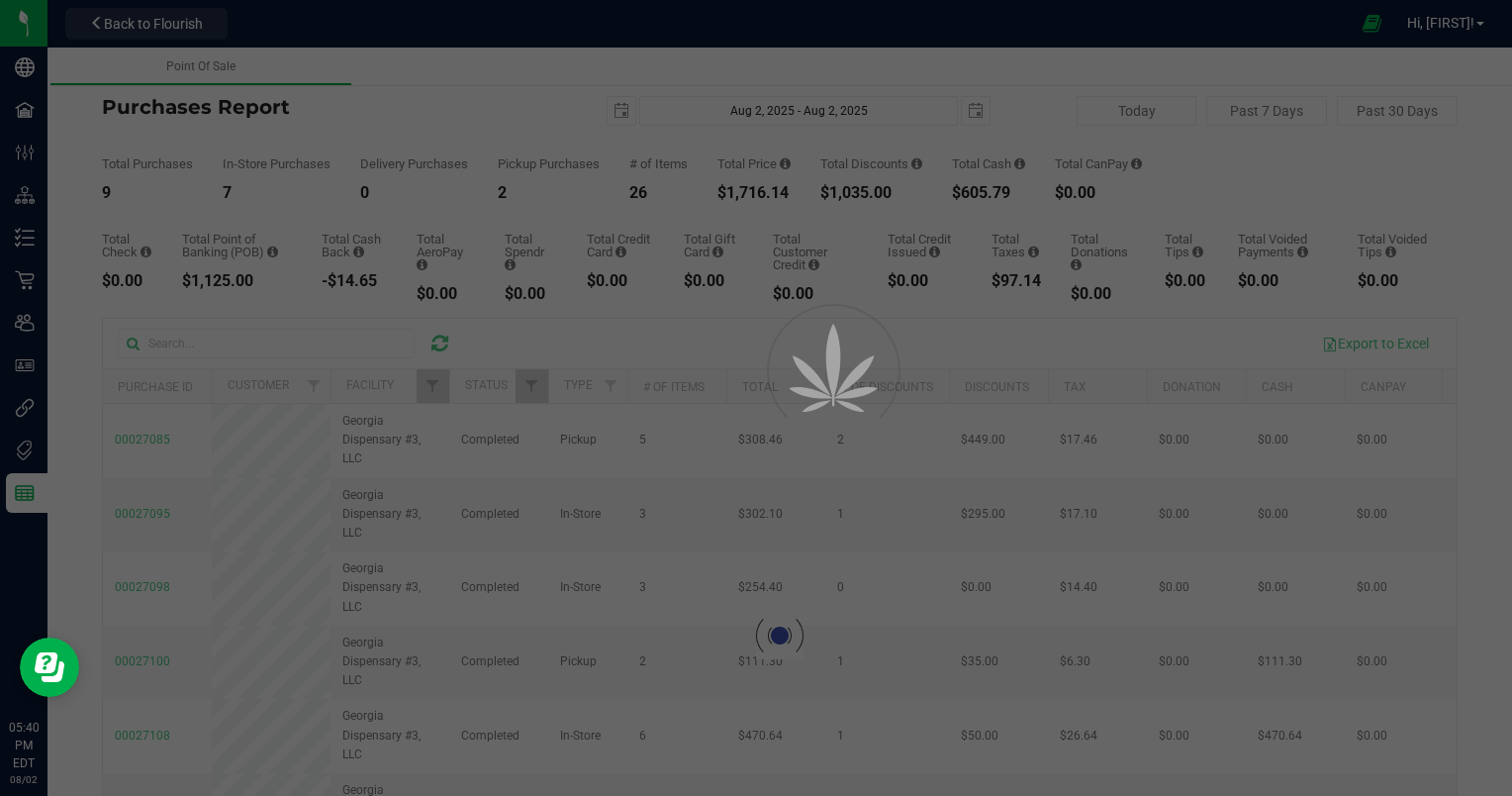 checkbox on "true" 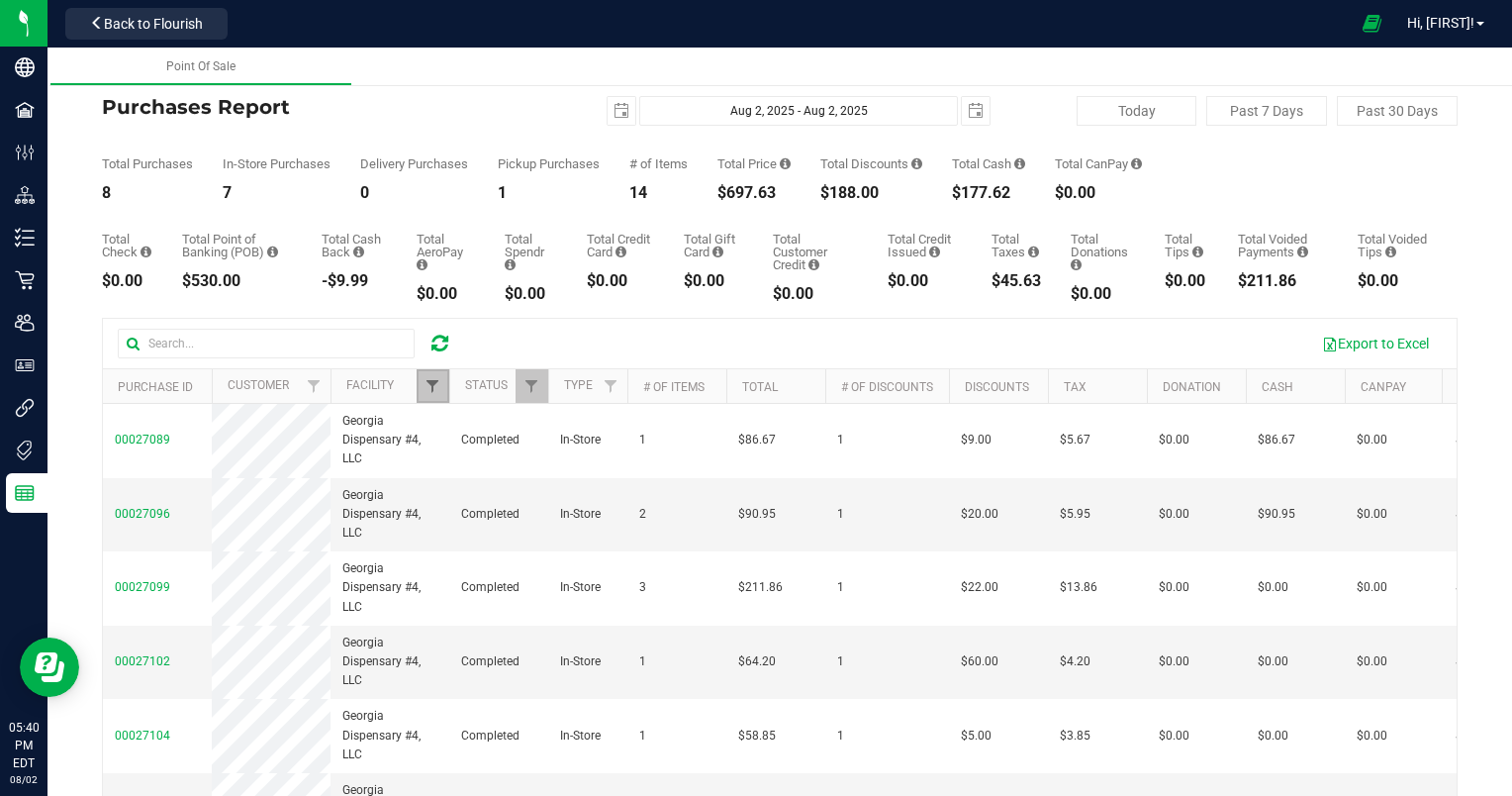 click at bounding box center [432, 386] 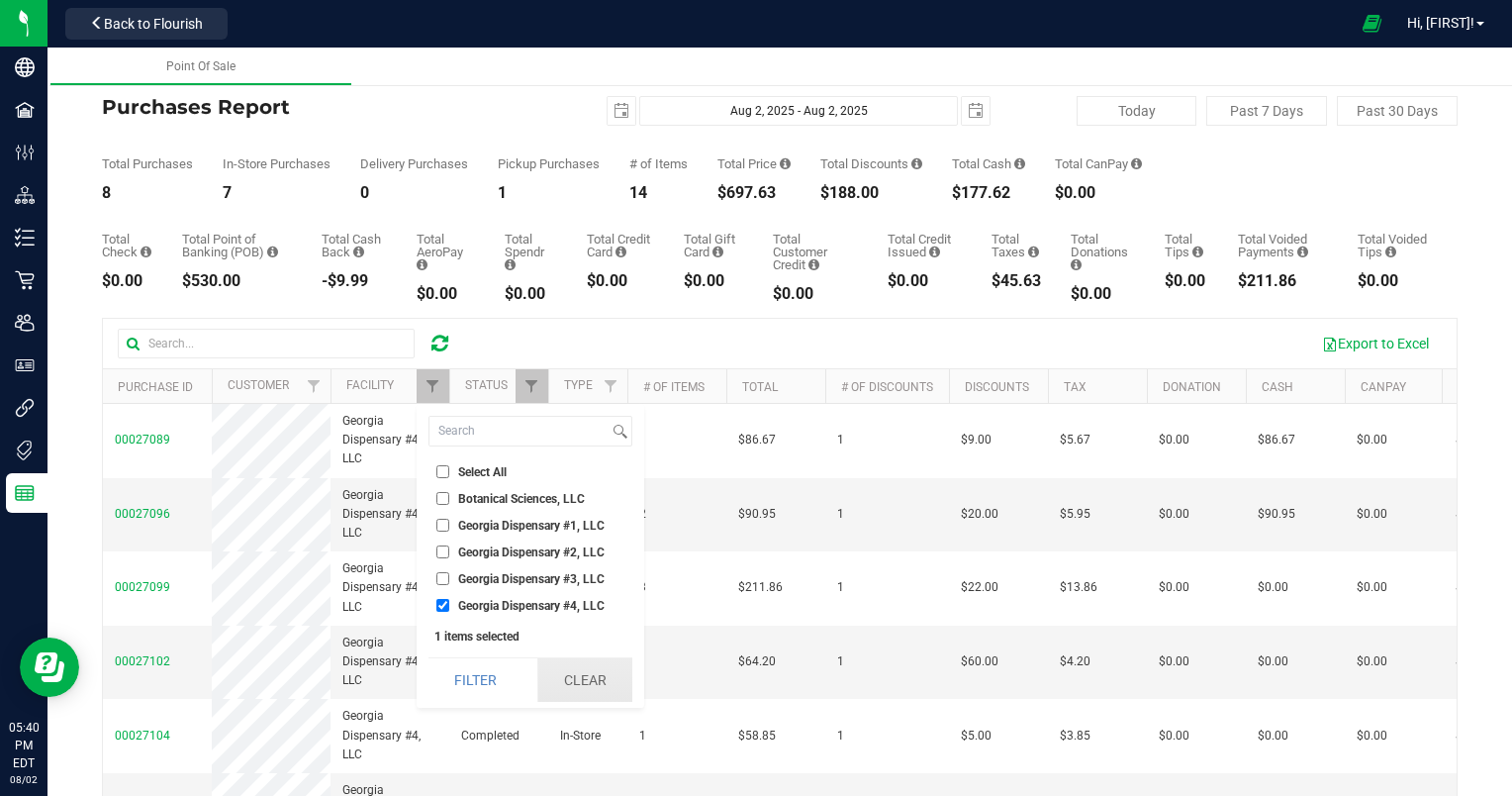 click on "Clear" at bounding box center [585, 680] 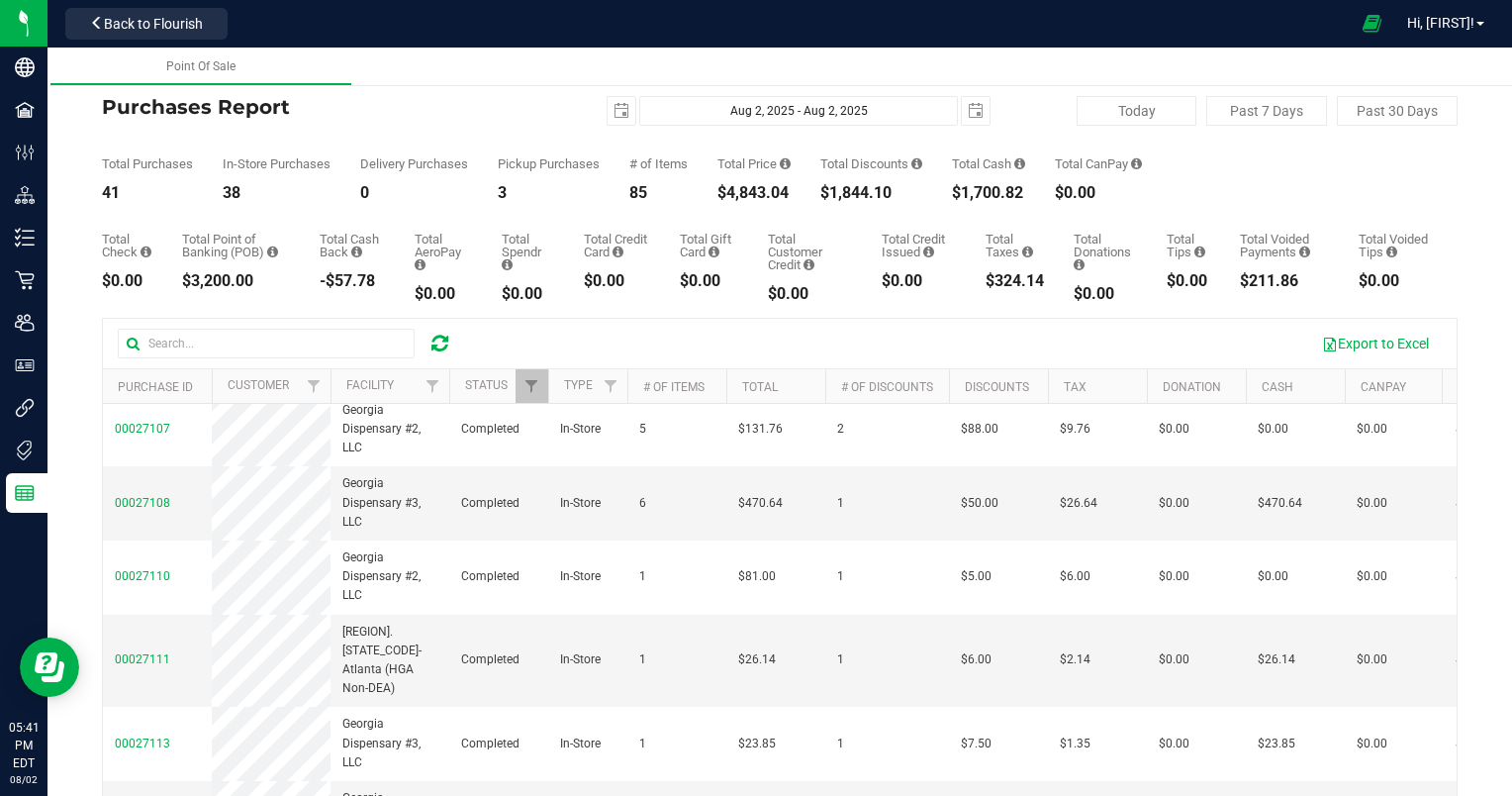 scroll, scrollTop: 1723, scrollLeft: 0, axis: vertical 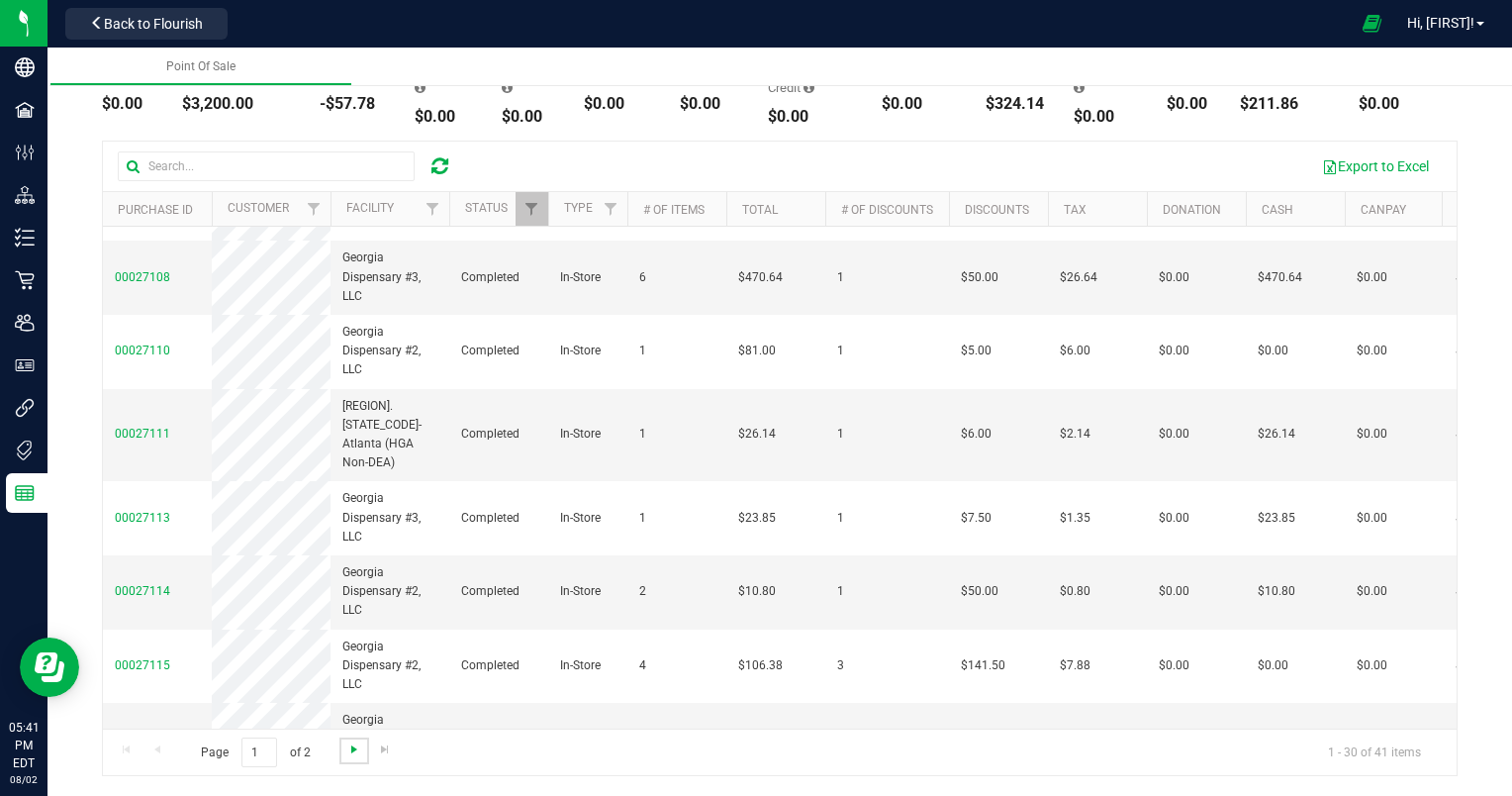 click at bounding box center (354, 749) 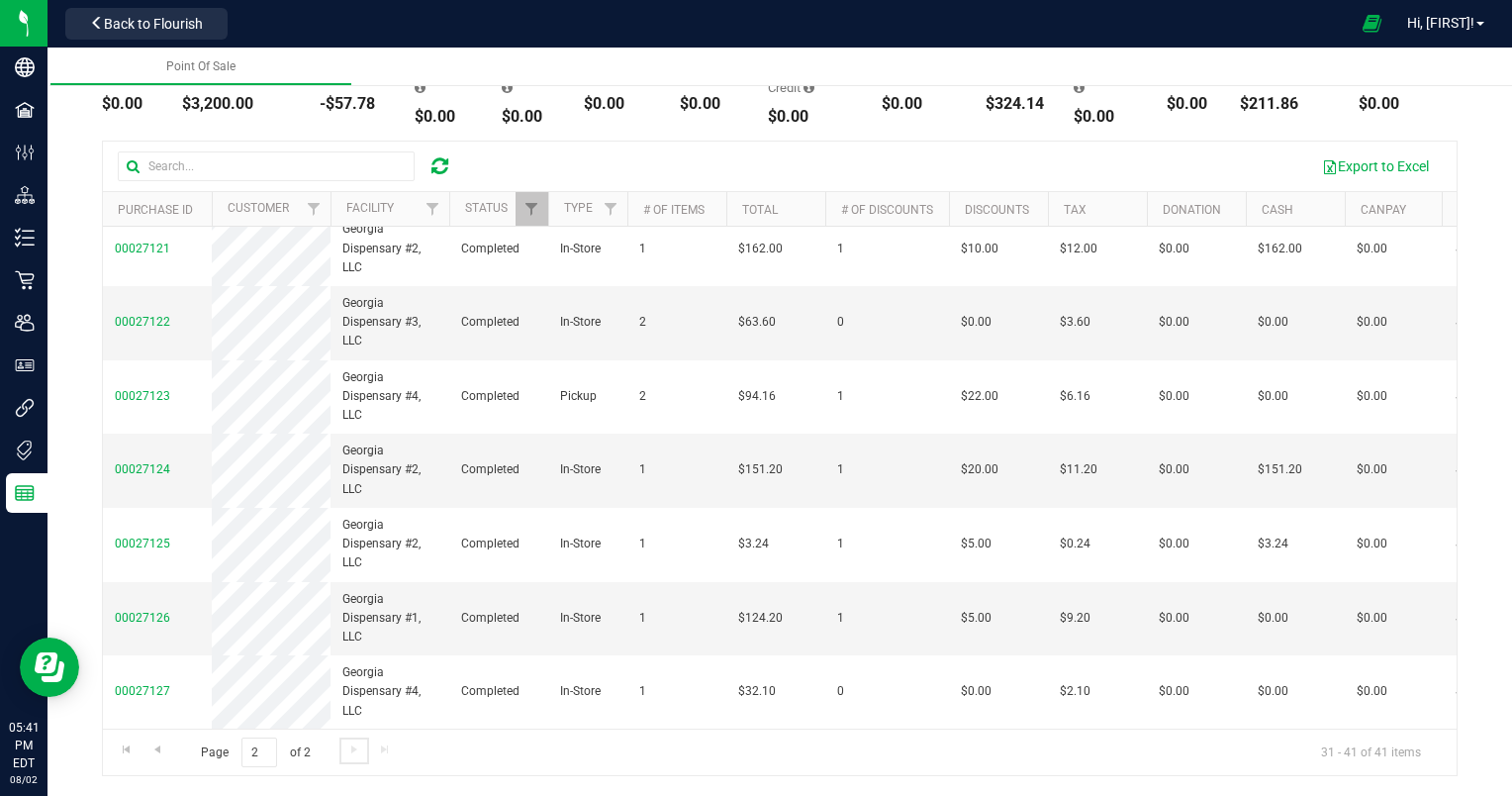 scroll, scrollTop: 0, scrollLeft: 0, axis: both 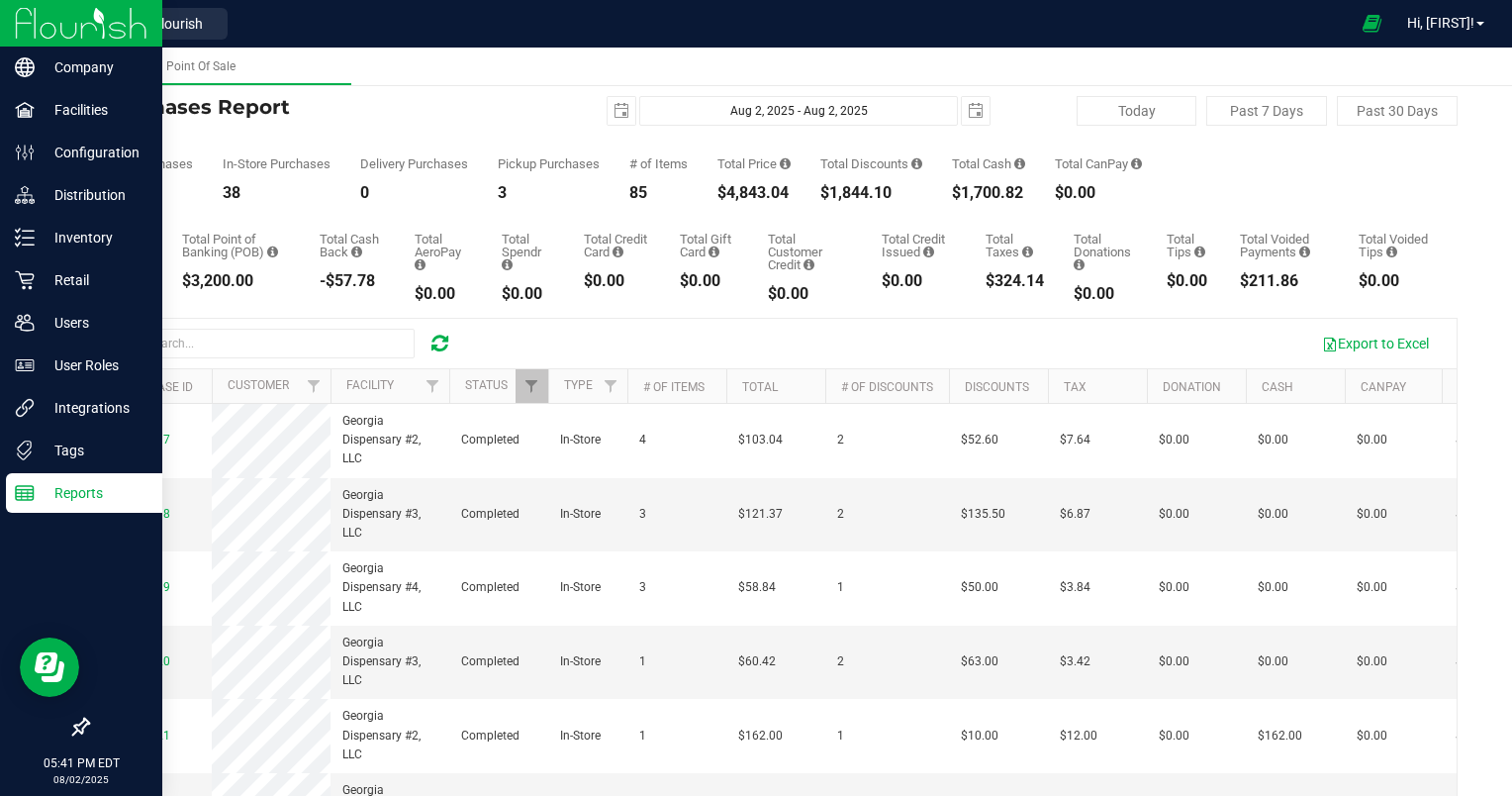 click at bounding box center (81, 23) 